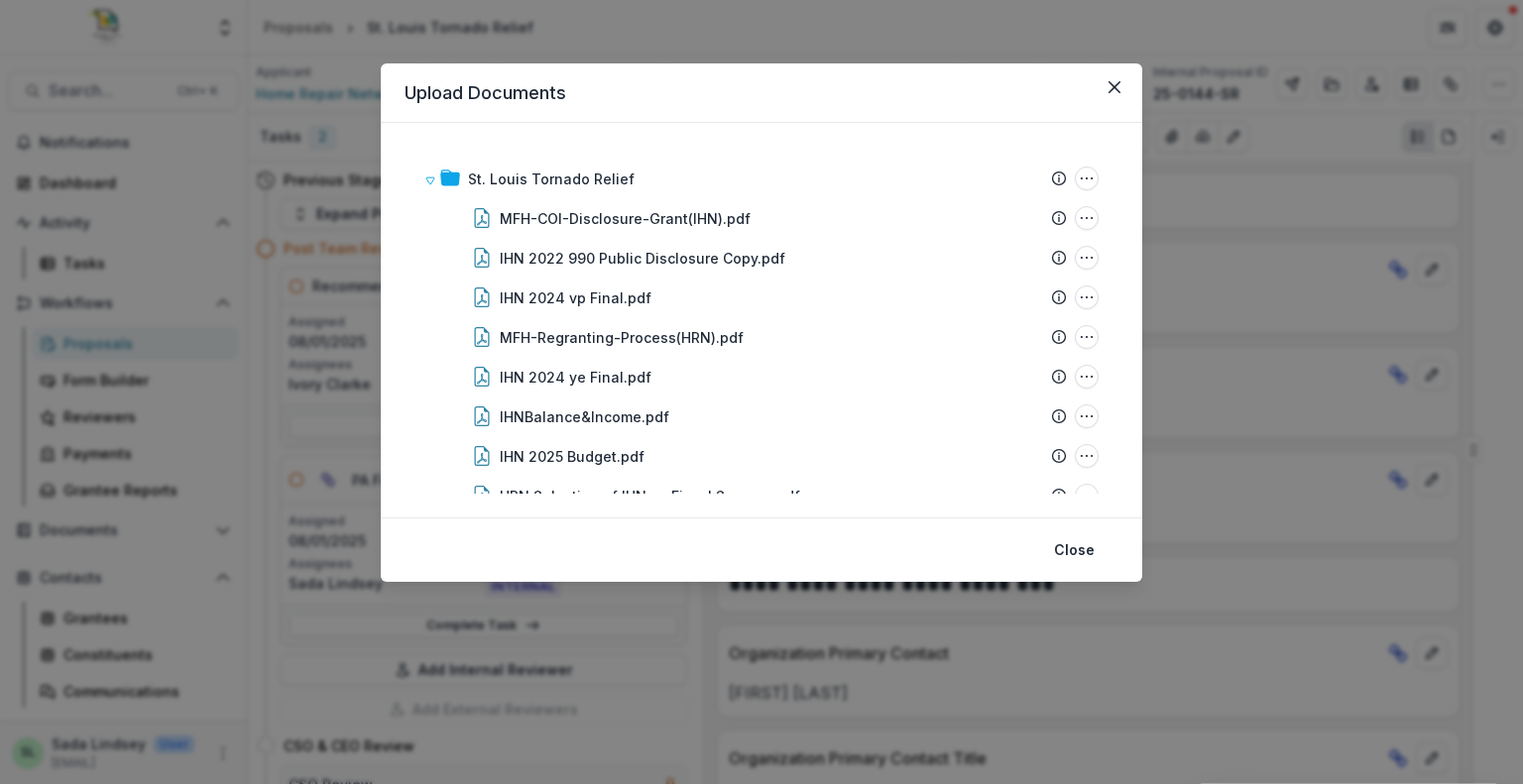 scroll, scrollTop: 0, scrollLeft: 0, axis: both 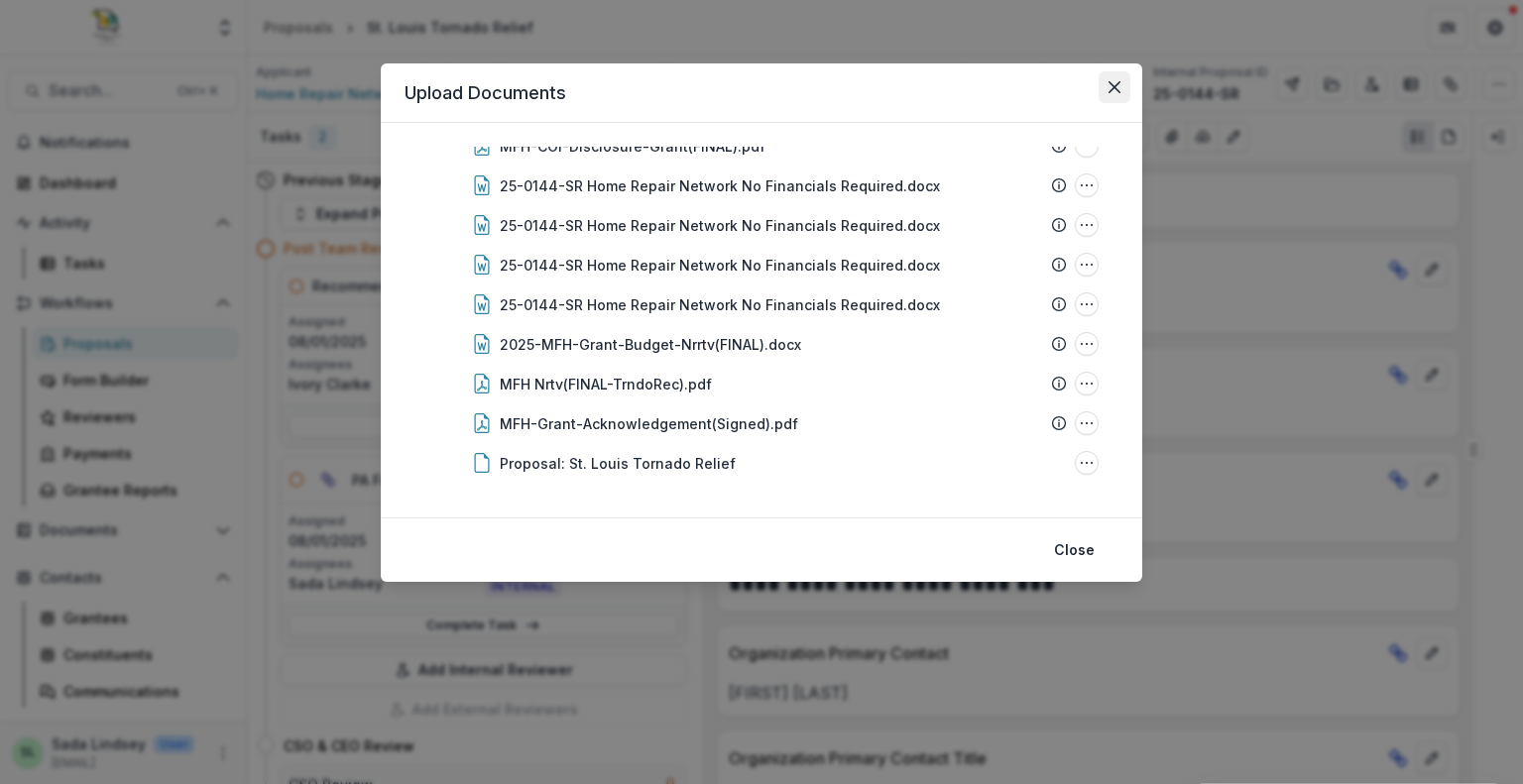 click on "Upload Documents St. Louis Tornado Relief Submission Temelio Proposal Attached Submission Report Tasks No tasks Folder Options Rename Add Subfolder Delete MFH-COI-Disclosure-Grant(IHN).pdf File Options Download Rename Delete IHN 2022 990 Public Disclosure Copy.pdf File Options Download Rename Delete IHN 2024 vp Final.pdf File Options Download Rename Delete MFH-Regranting-Process(HRN).pdf File Options Download Rename Delete IHN 2024 ye Final.pdf File Options Download Rename Delete IHNBalance&Income.pdf File Options Download Rename Delete IHN 2025 Budget.pdf File Options Download Rename Delete HRN Selection of IHN as Fiscal Sponsor.pdf File Options Download Rename Delete IHN FsclSpnsrAgr.pdf File Options Download Rename Delete IHN FsclSpnsrAgr(A1).pdf File Options Download Rename Delete MFH-COI-Disclosure-Grant(FINAL).pdf File Options Download Rename Delete 25-0144-SR Home Repair Network No Financials Required.docx File Options Download Rename Delete 25-0144-SR Home Repair Network No Financials Required.docx" at bounding box center (762, 322) 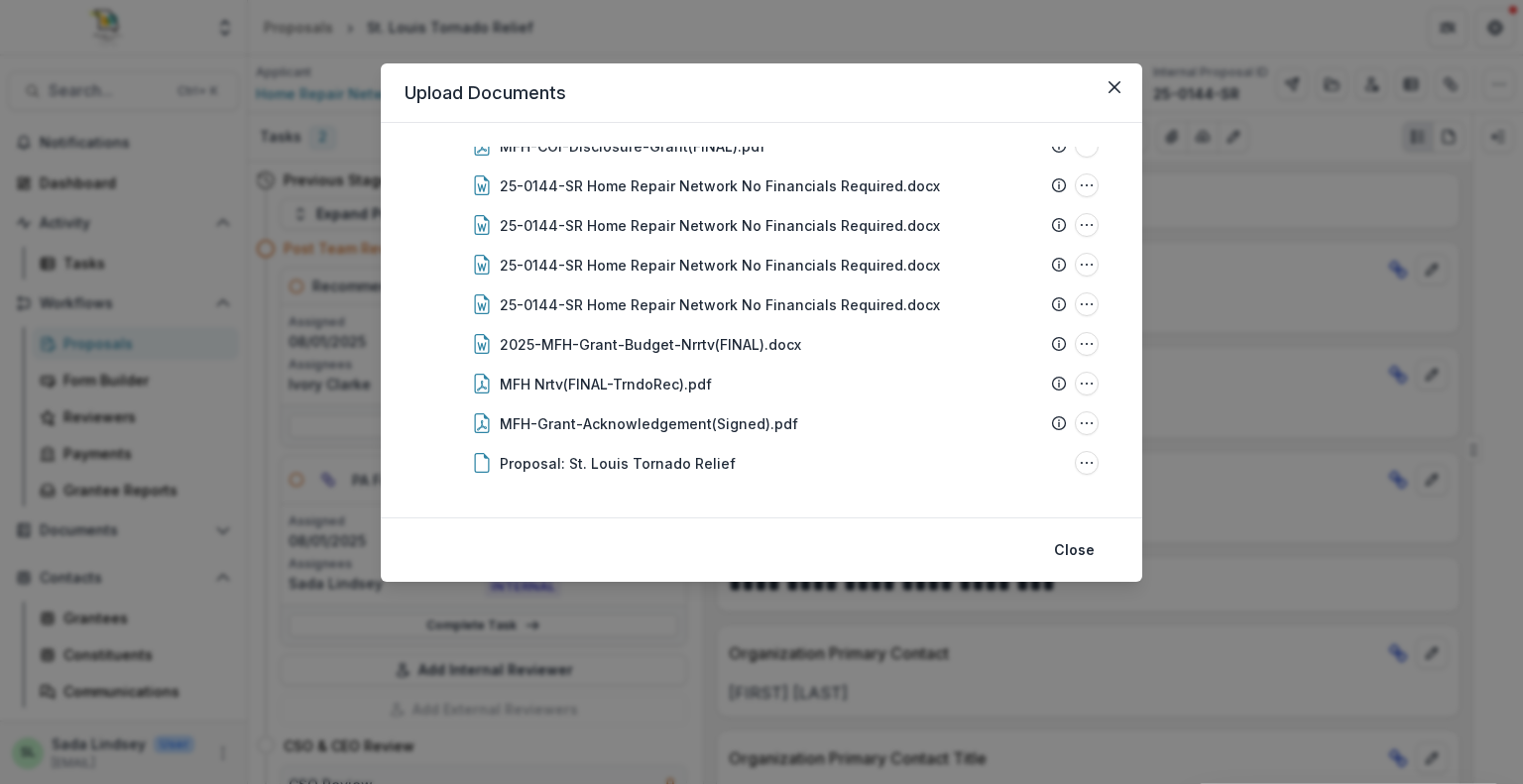 click on "Upload Documents" at bounding box center (762, 93) 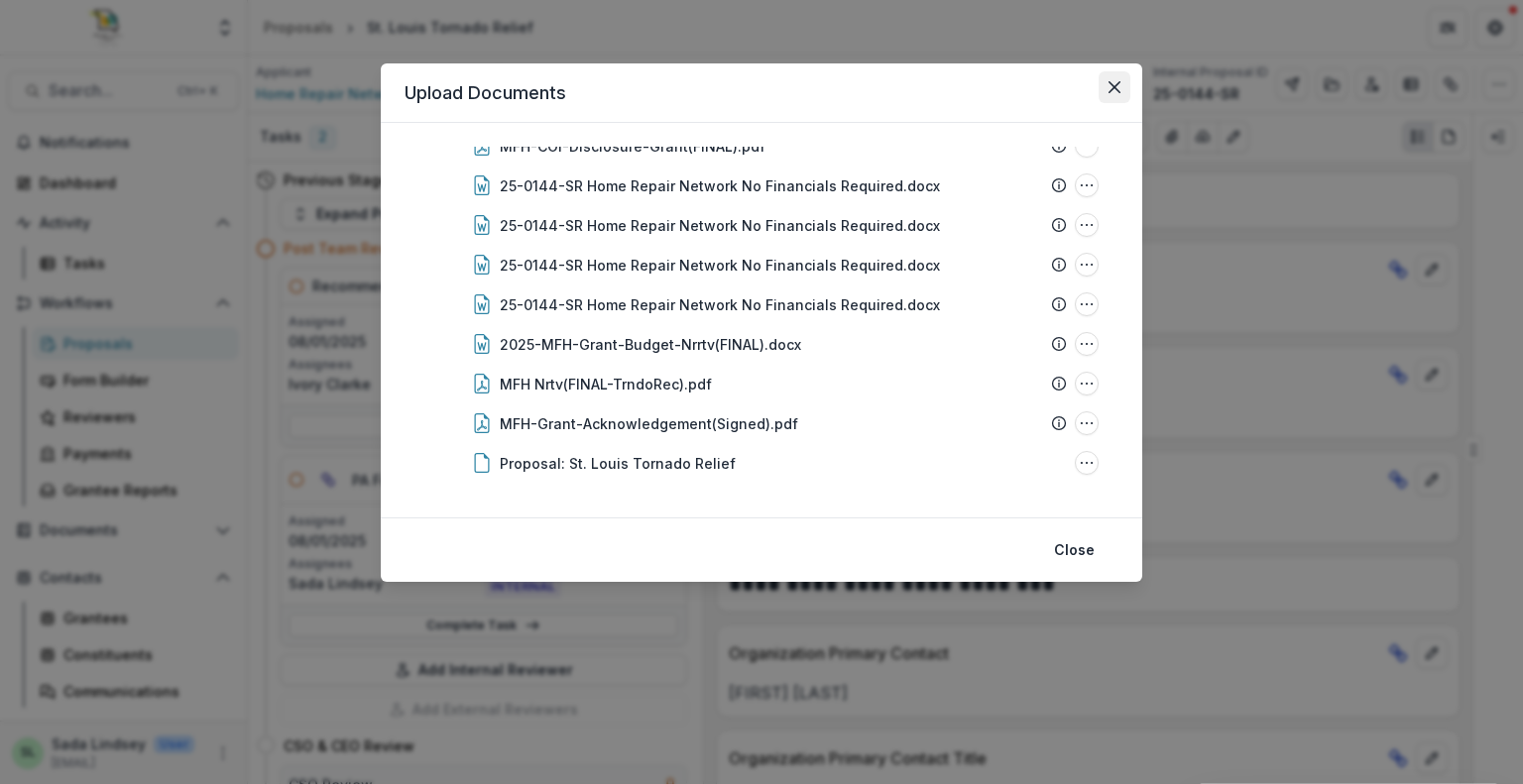 click 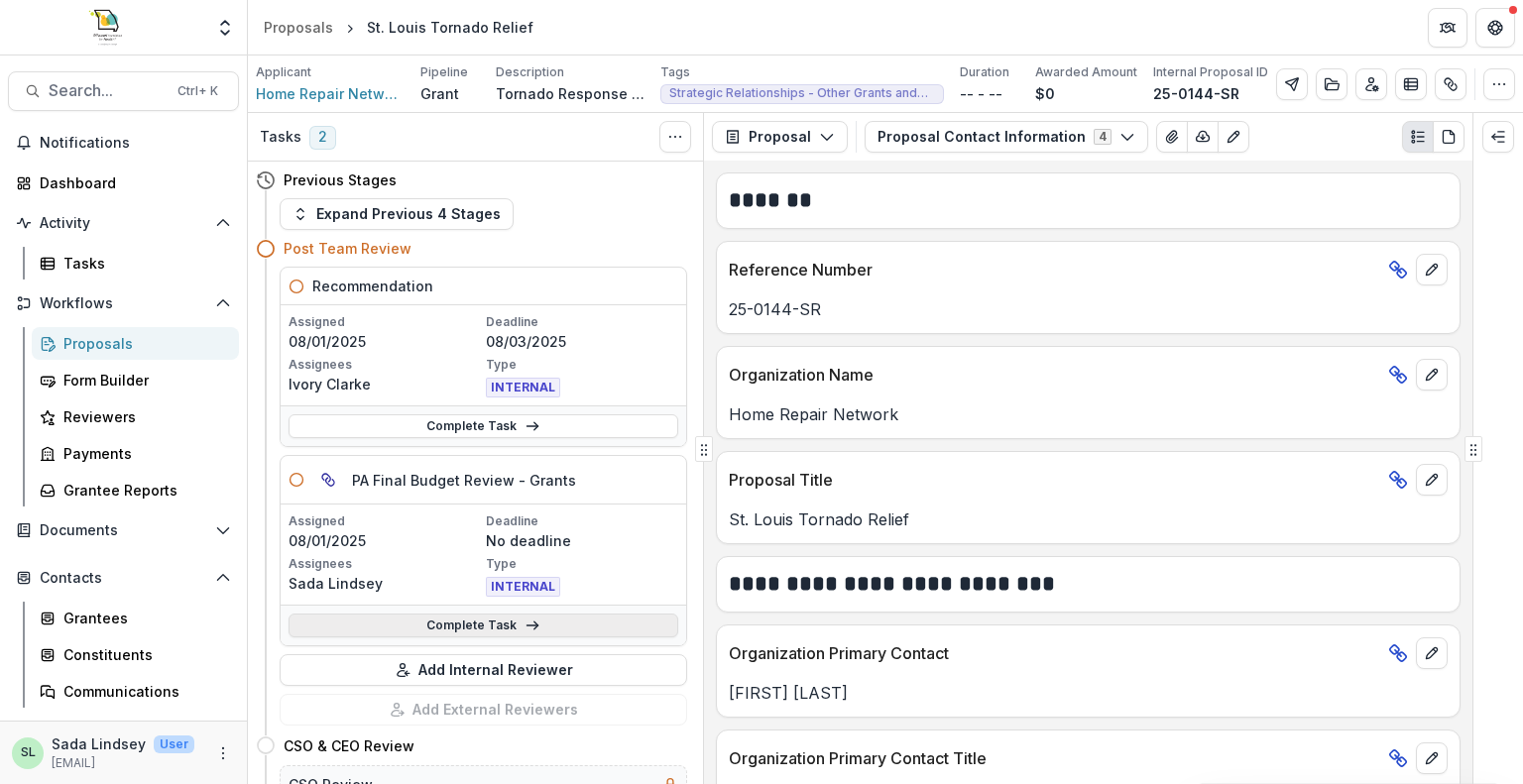 click on "Complete Task" at bounding box center (483, 625) 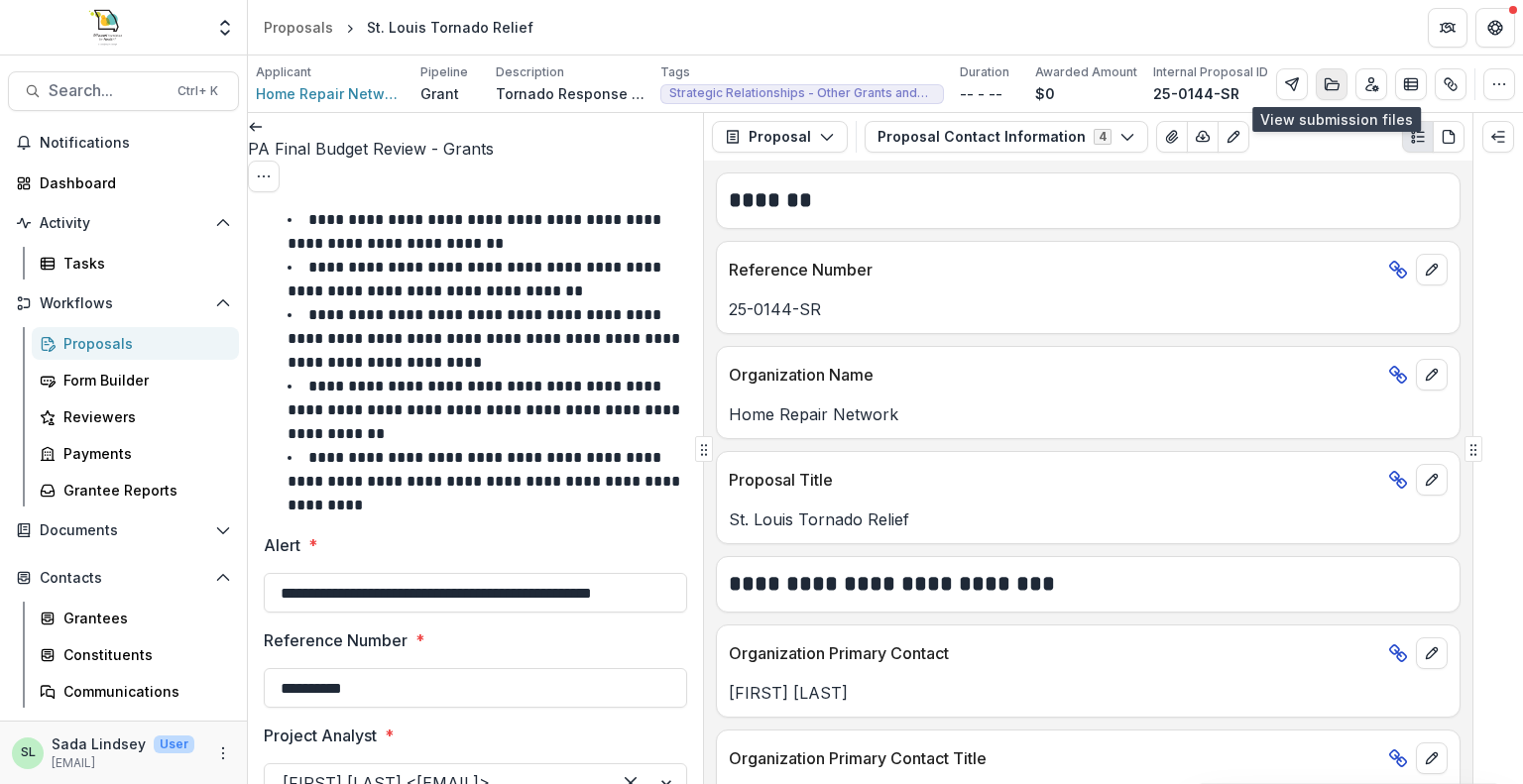 click at bounding box center [1332, 84] 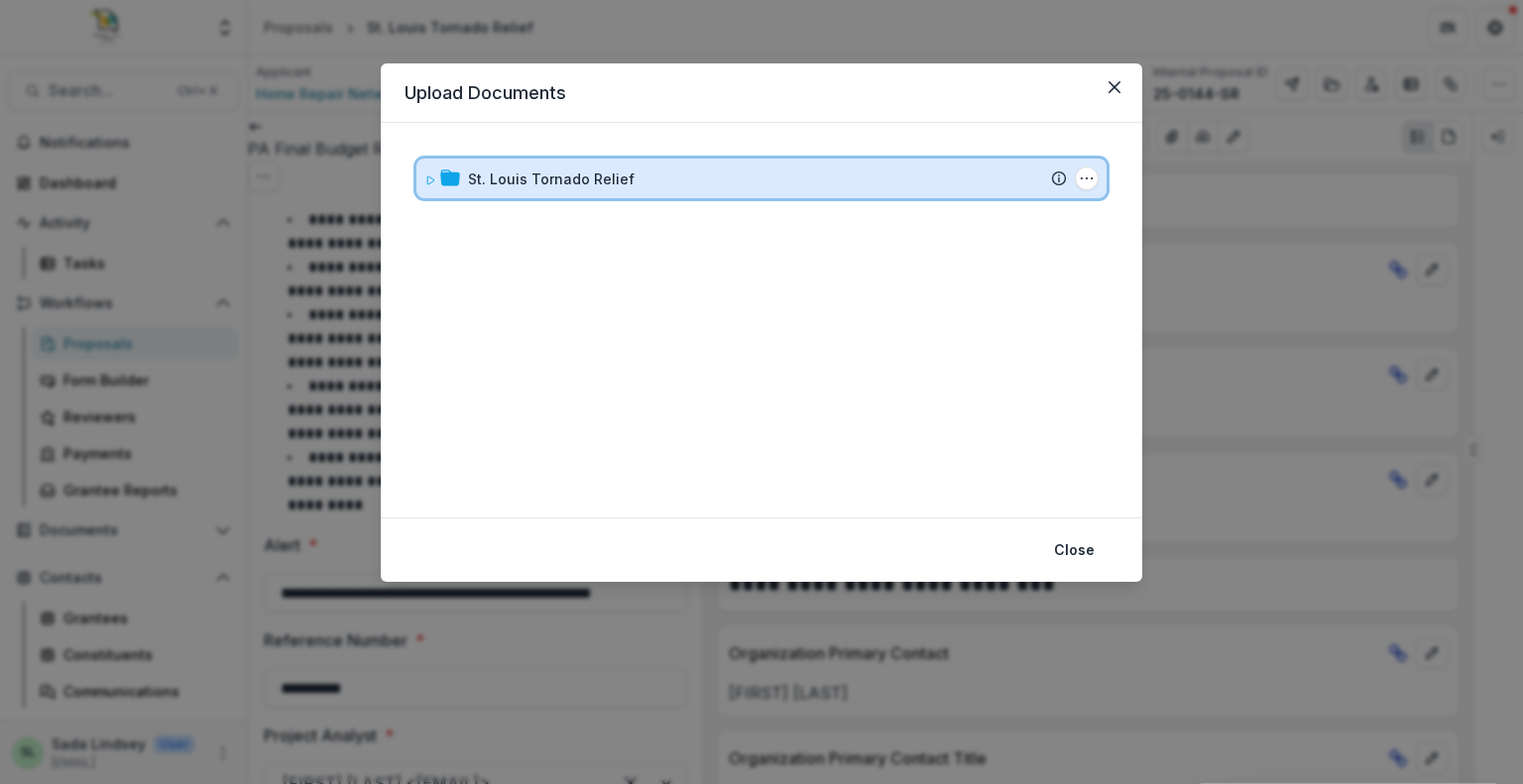 click 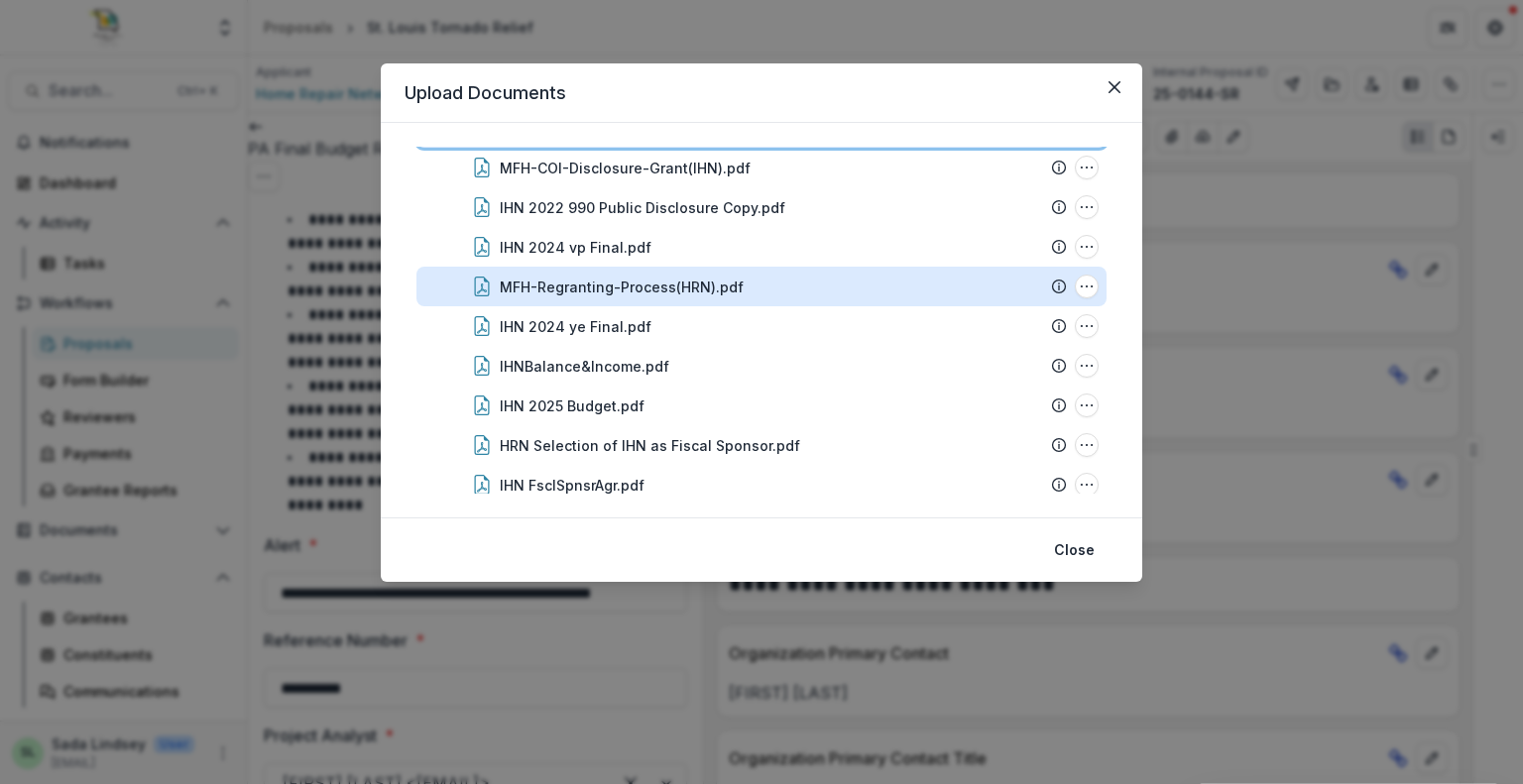 scroll, scrollTop: 0, scrollLeft: 0, axis: both 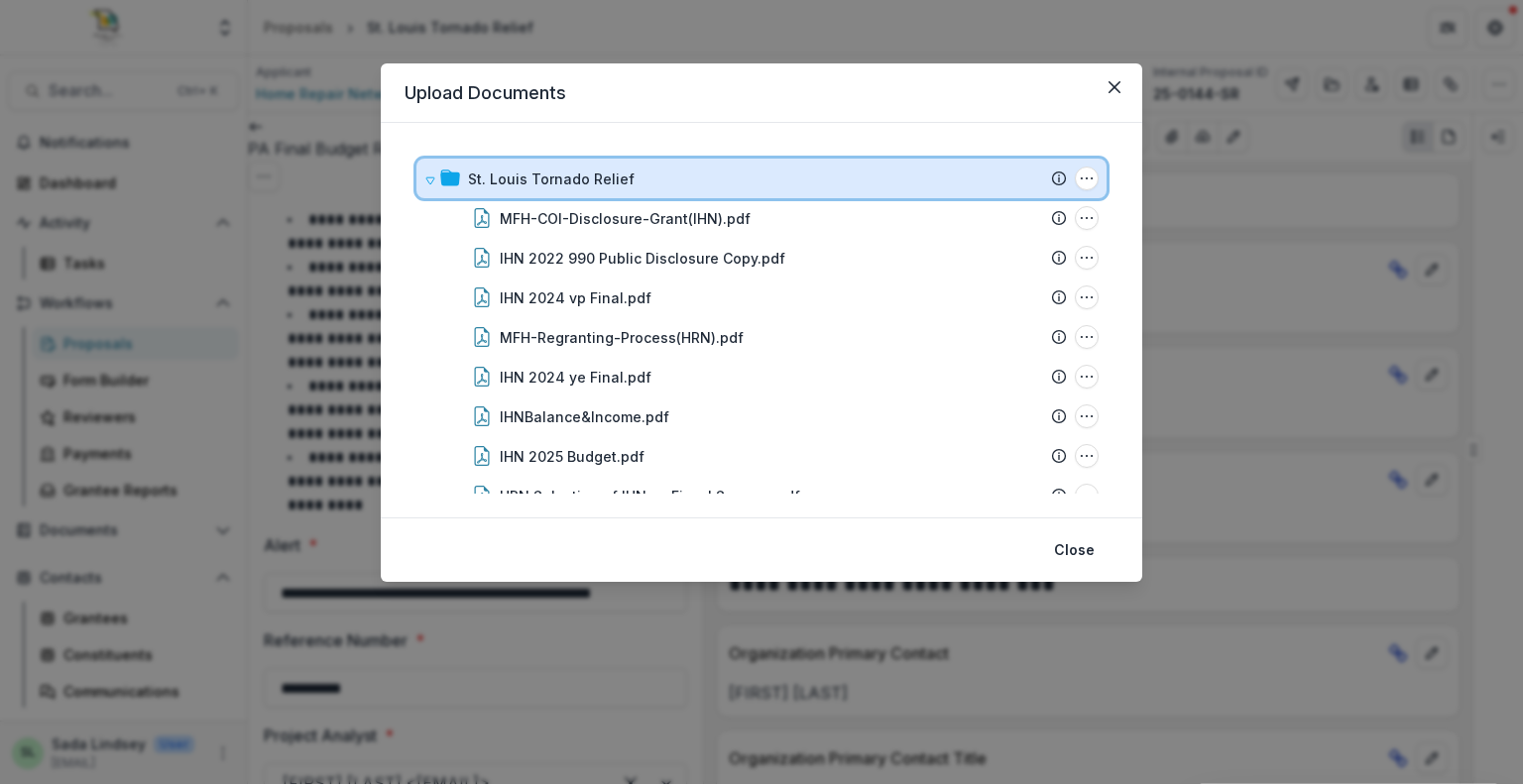 click on "St. Louis Tornado Relief" at bounding box center [767, 178] 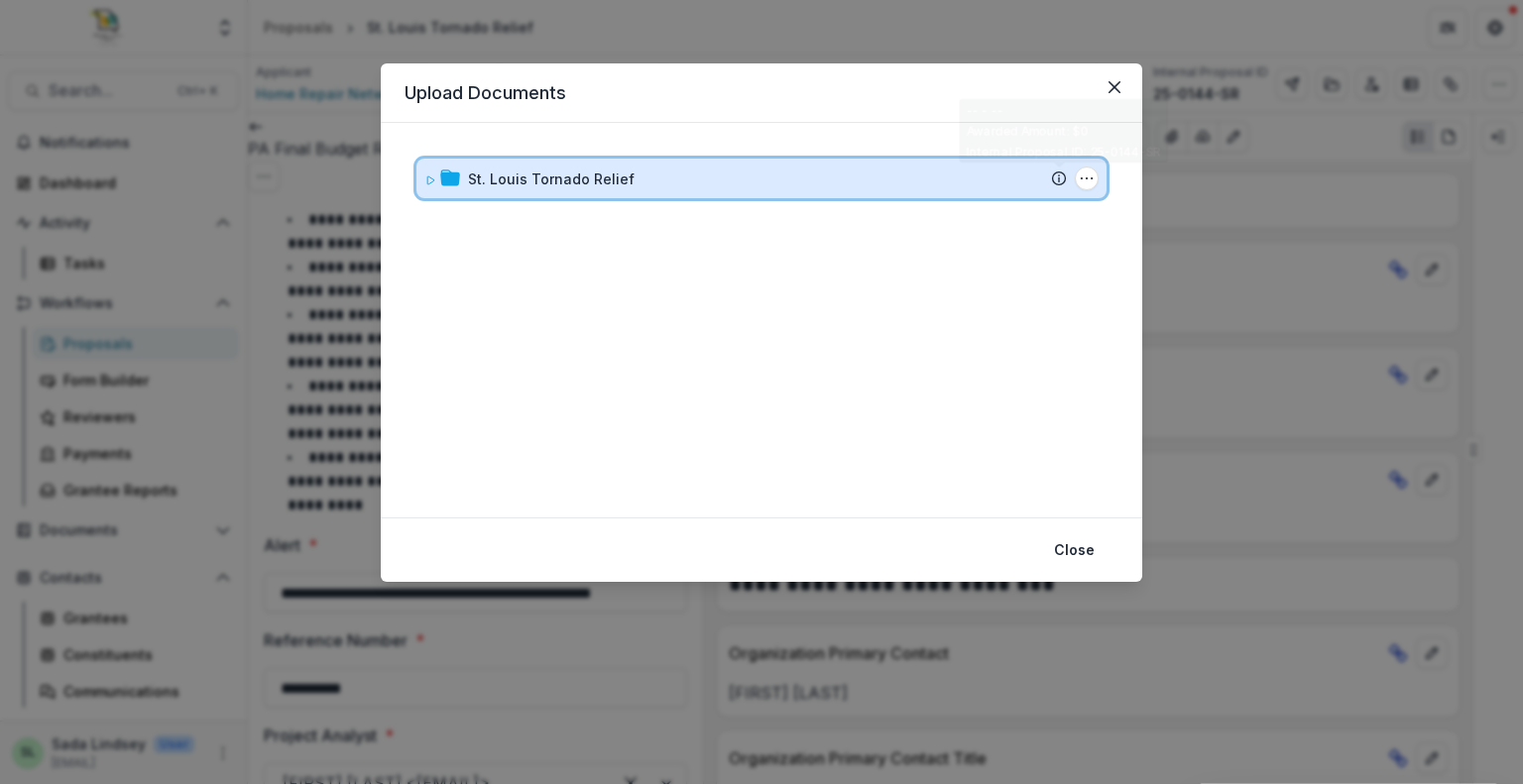 click on "St. Louis Tornado Relief" at bounding box center (767, 178) 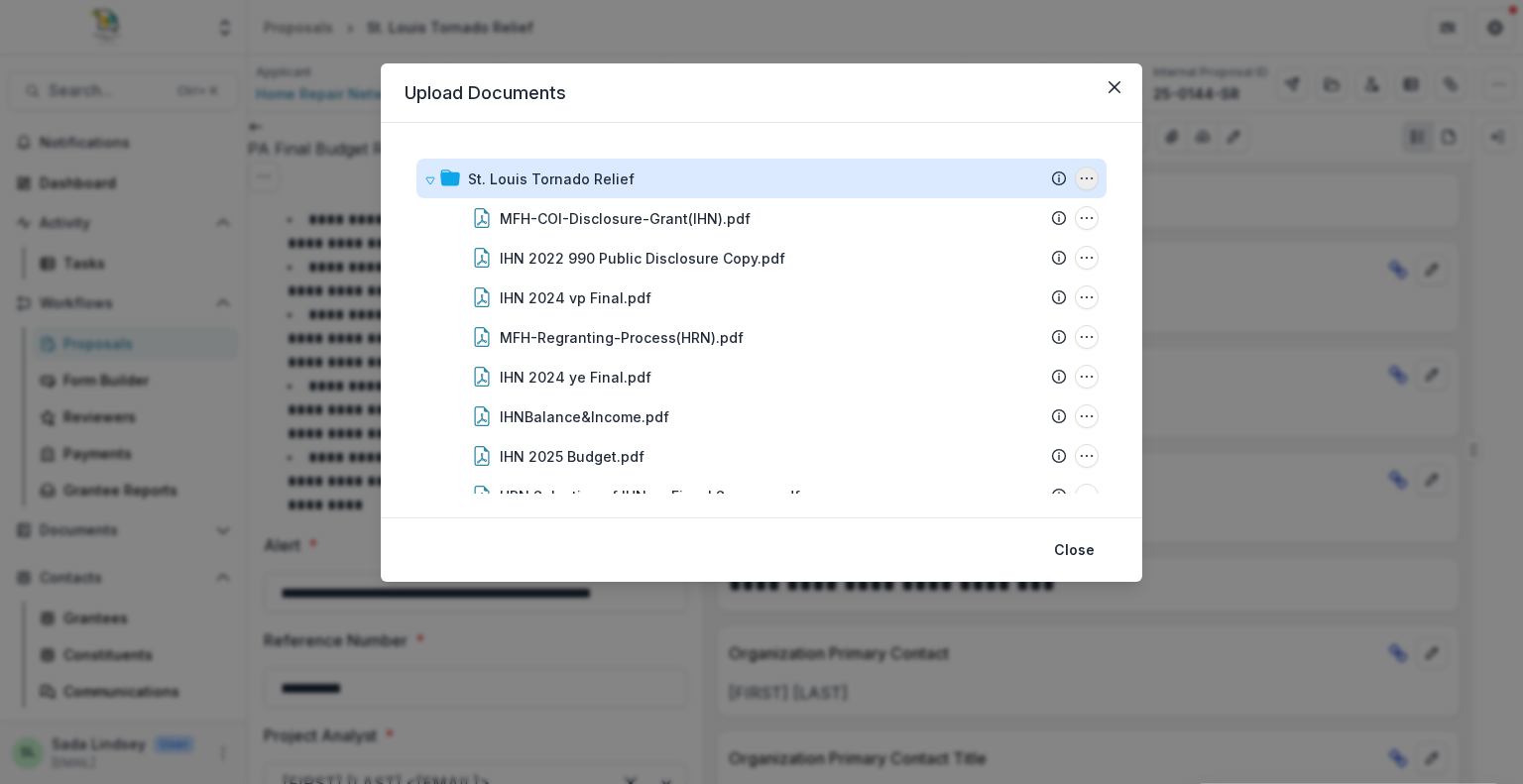 click 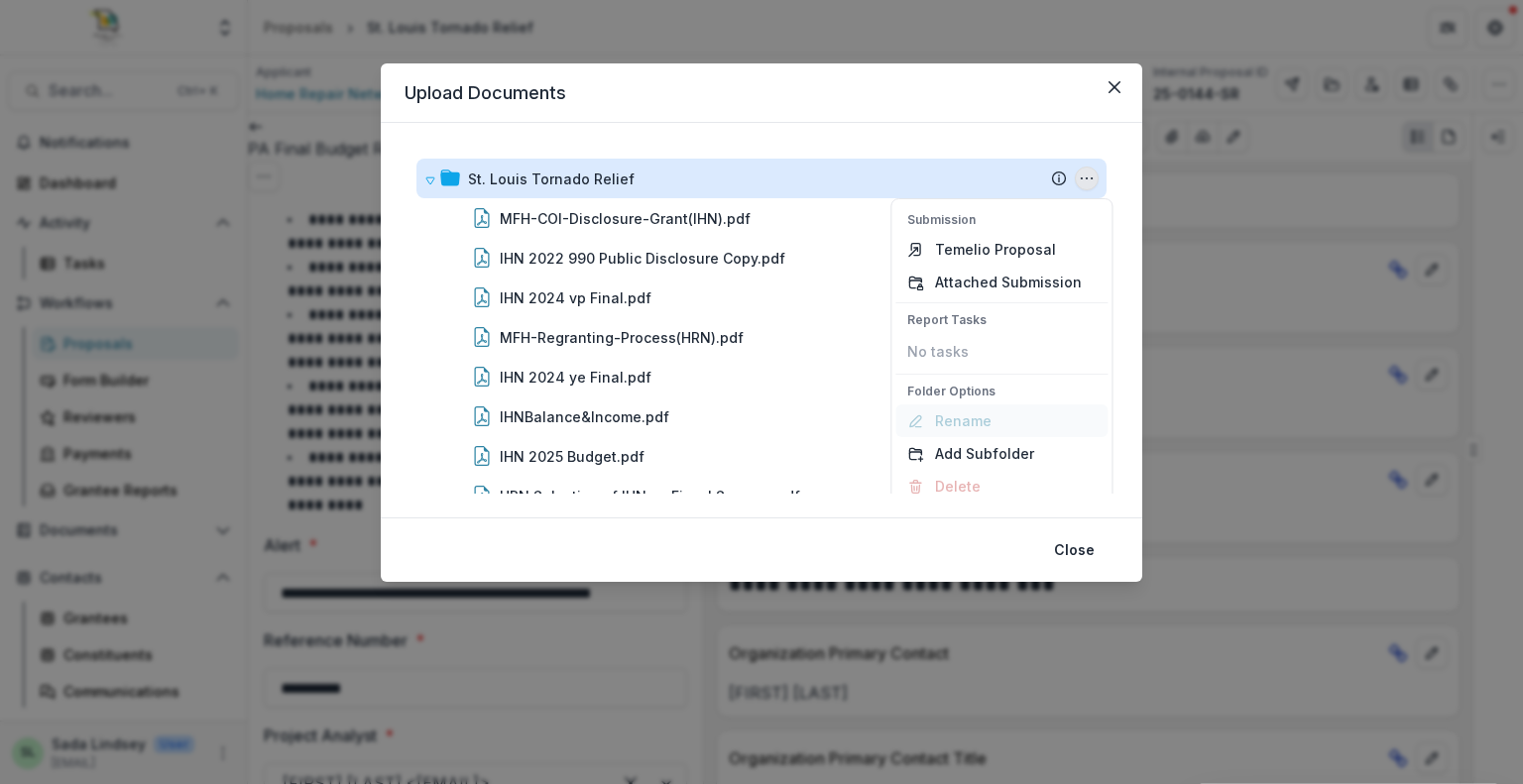 scroll, scrollTop: 13, scrollLeft: 0, axis: vertical 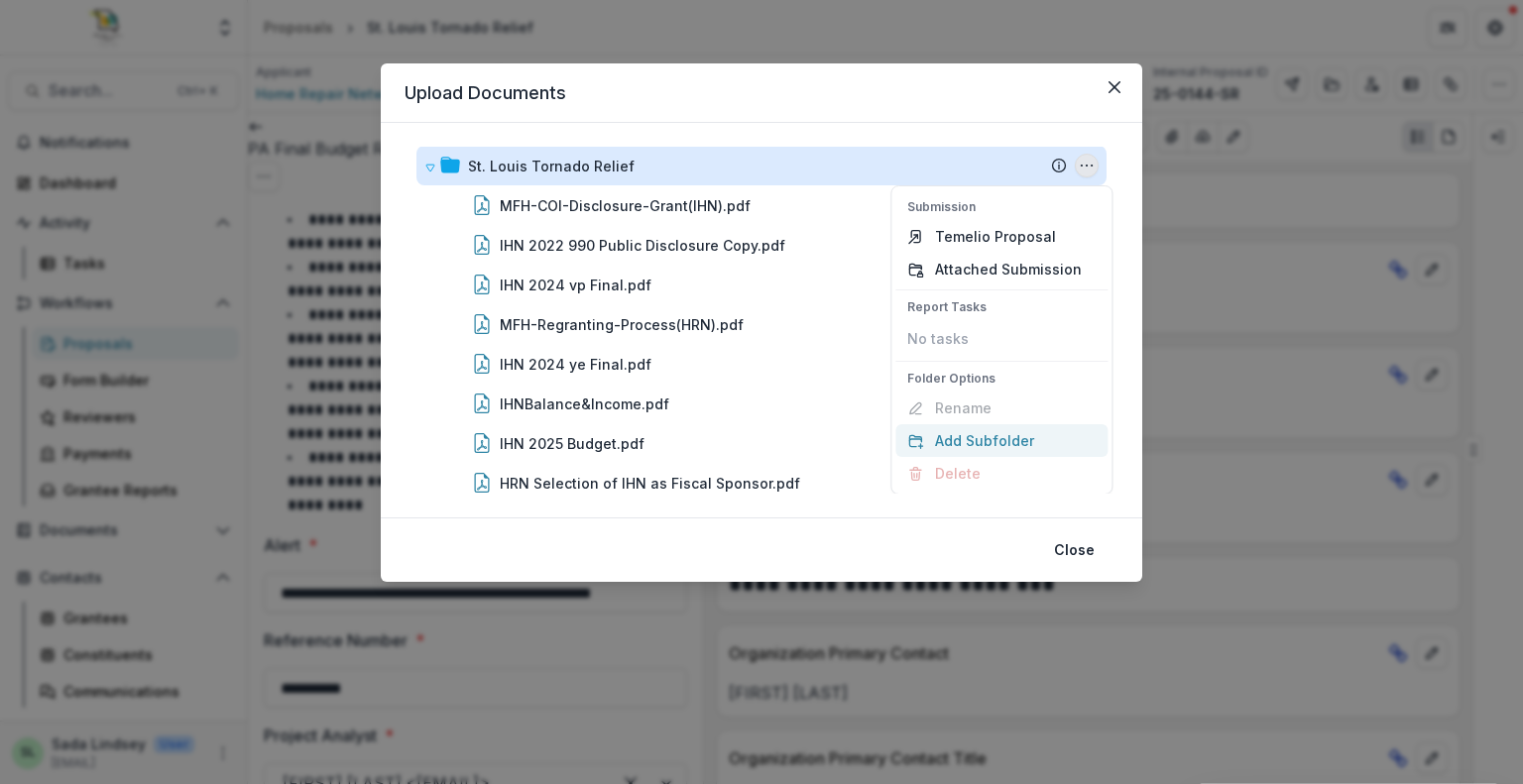 click on "Add Subfolder" at bounding box center [1001, 440] 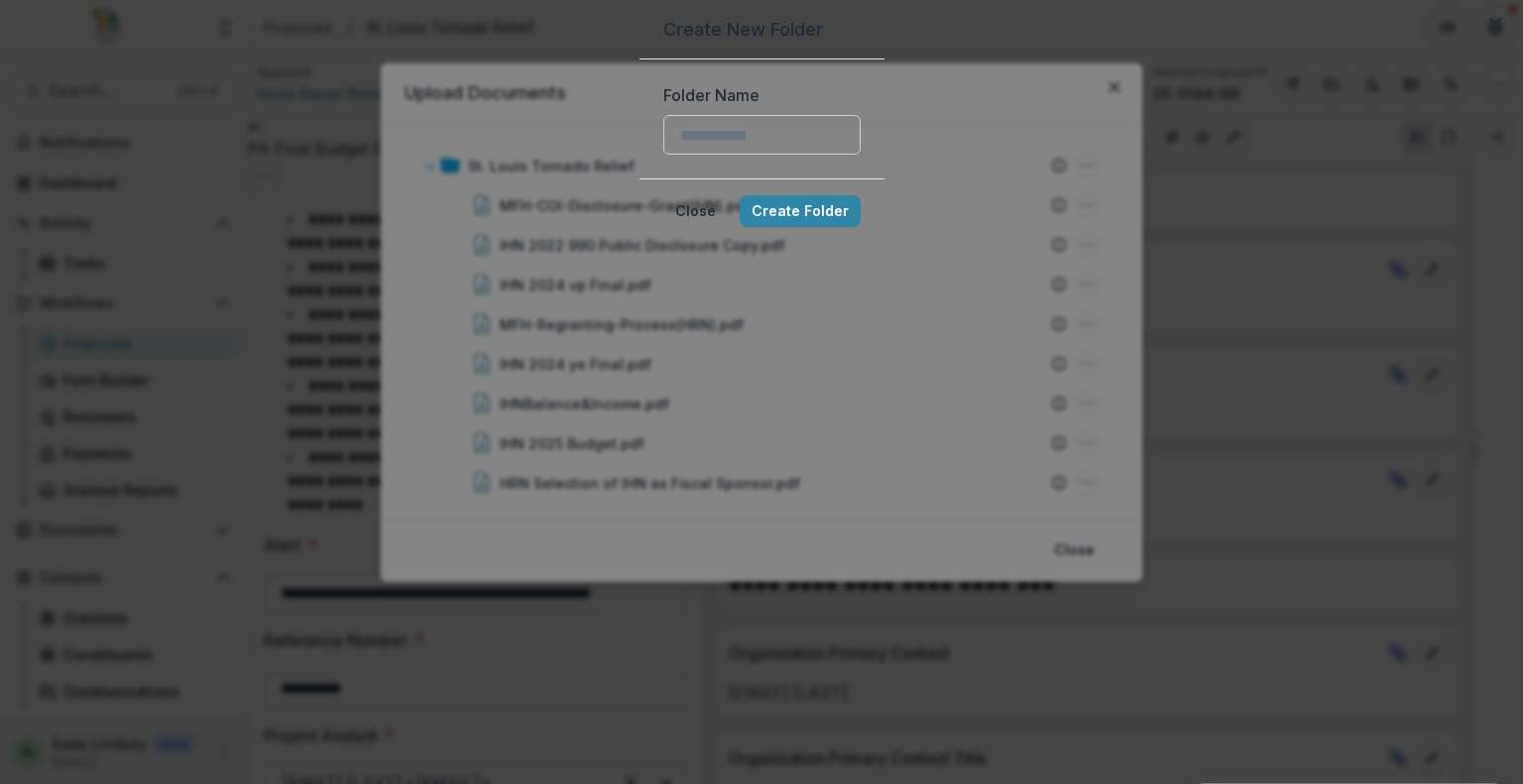 click on "Folder Name" at bounding box center (762, 135) 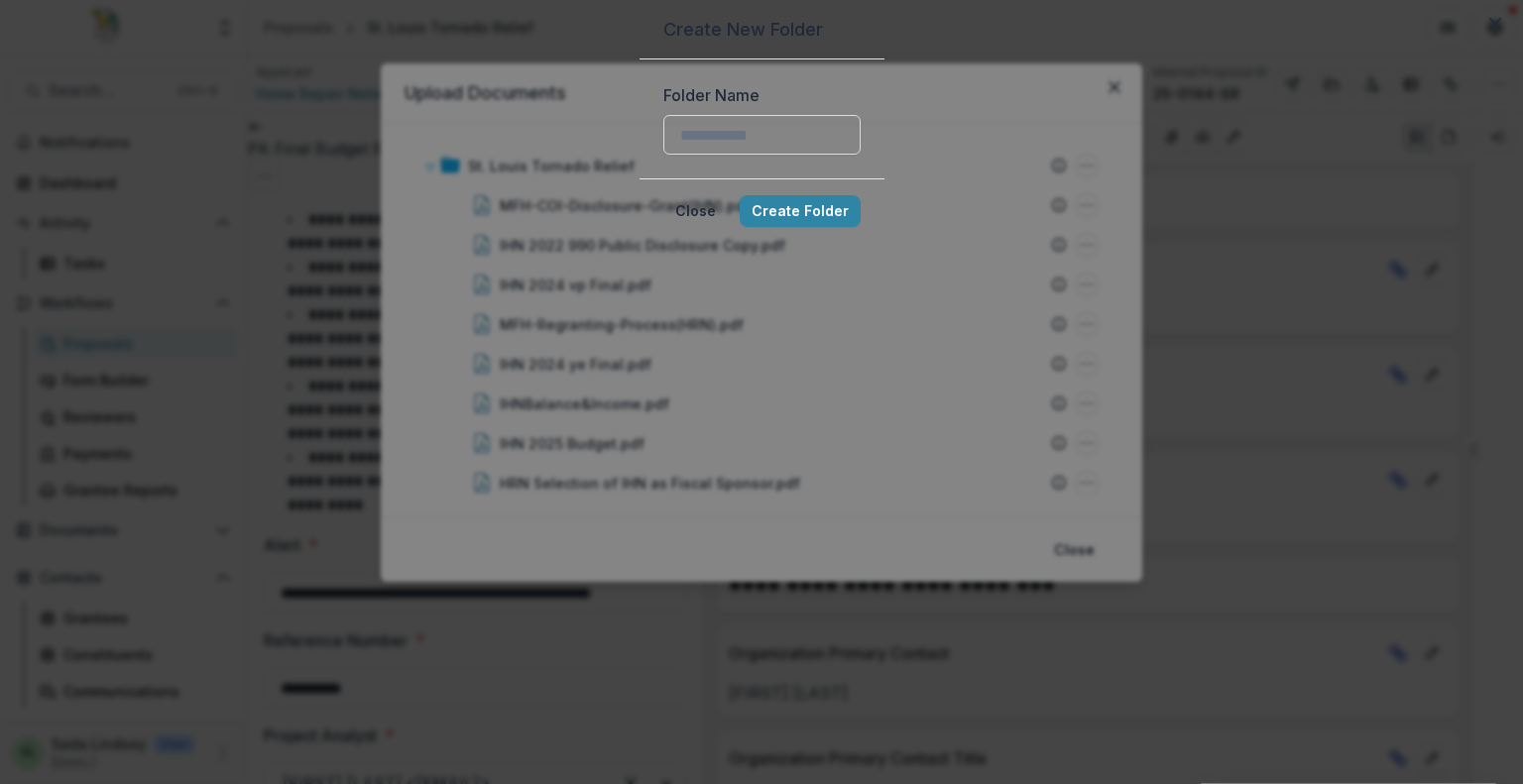 type on "**********" 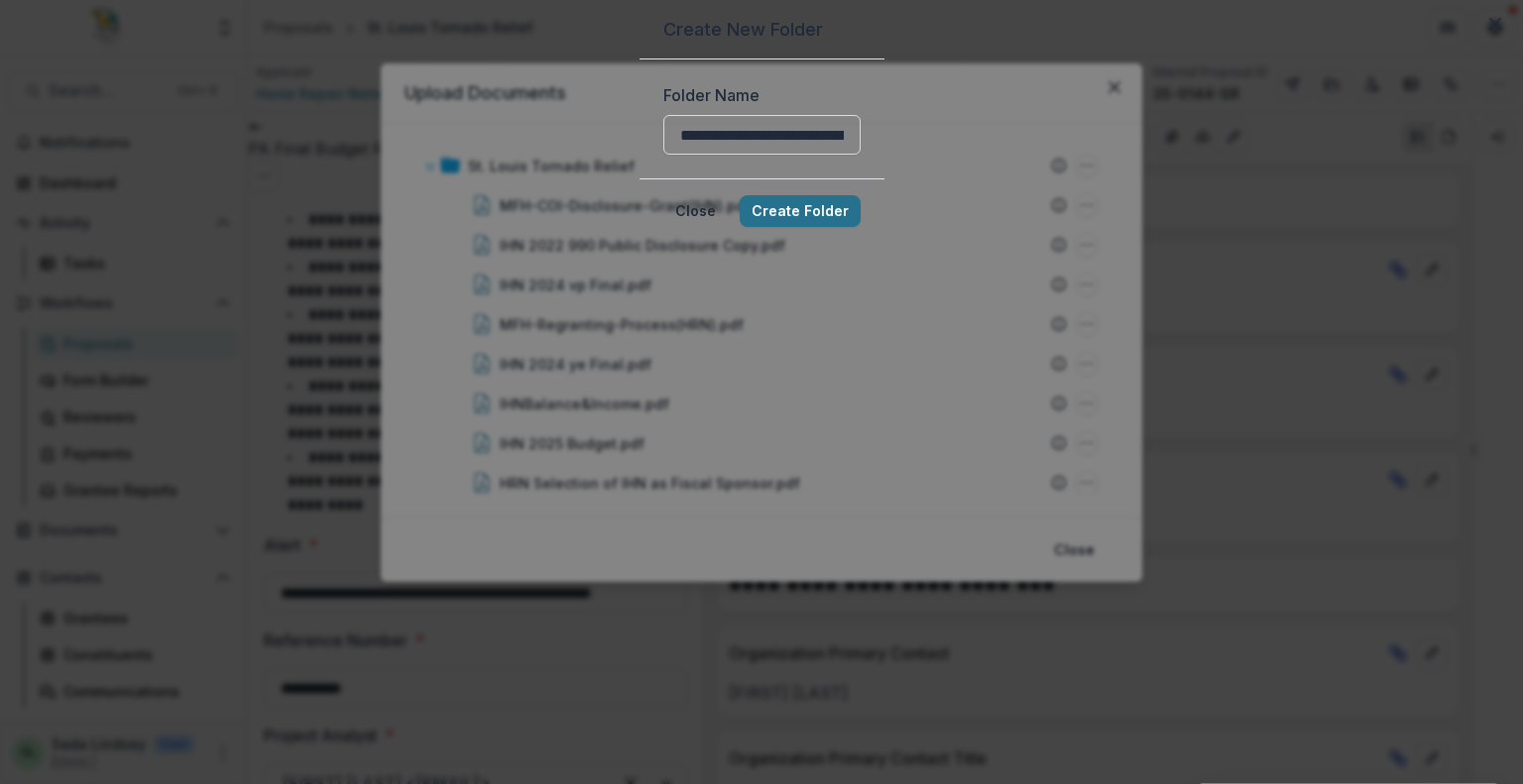 click on "Create Folder" at bounding box center (800, 211) 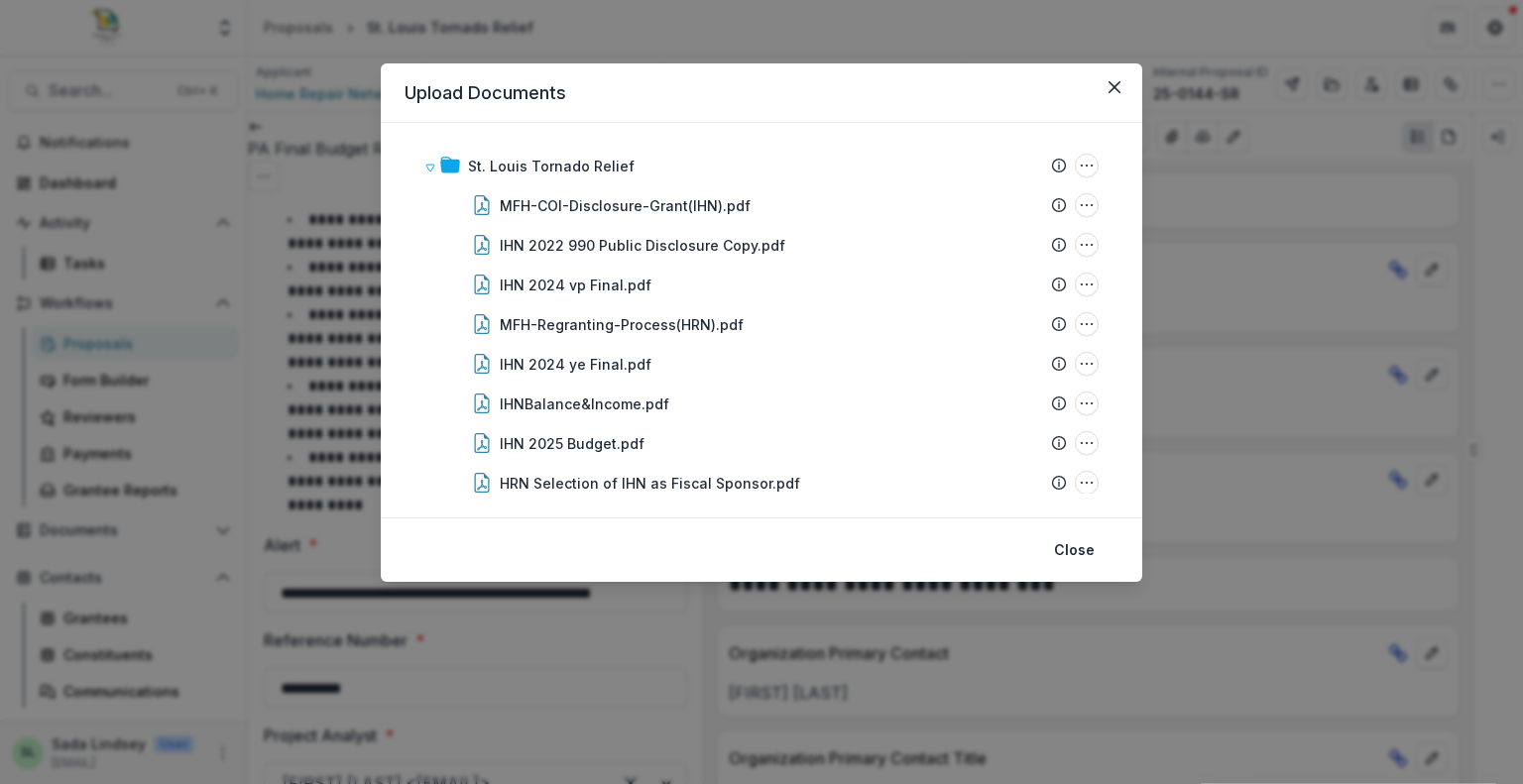 type 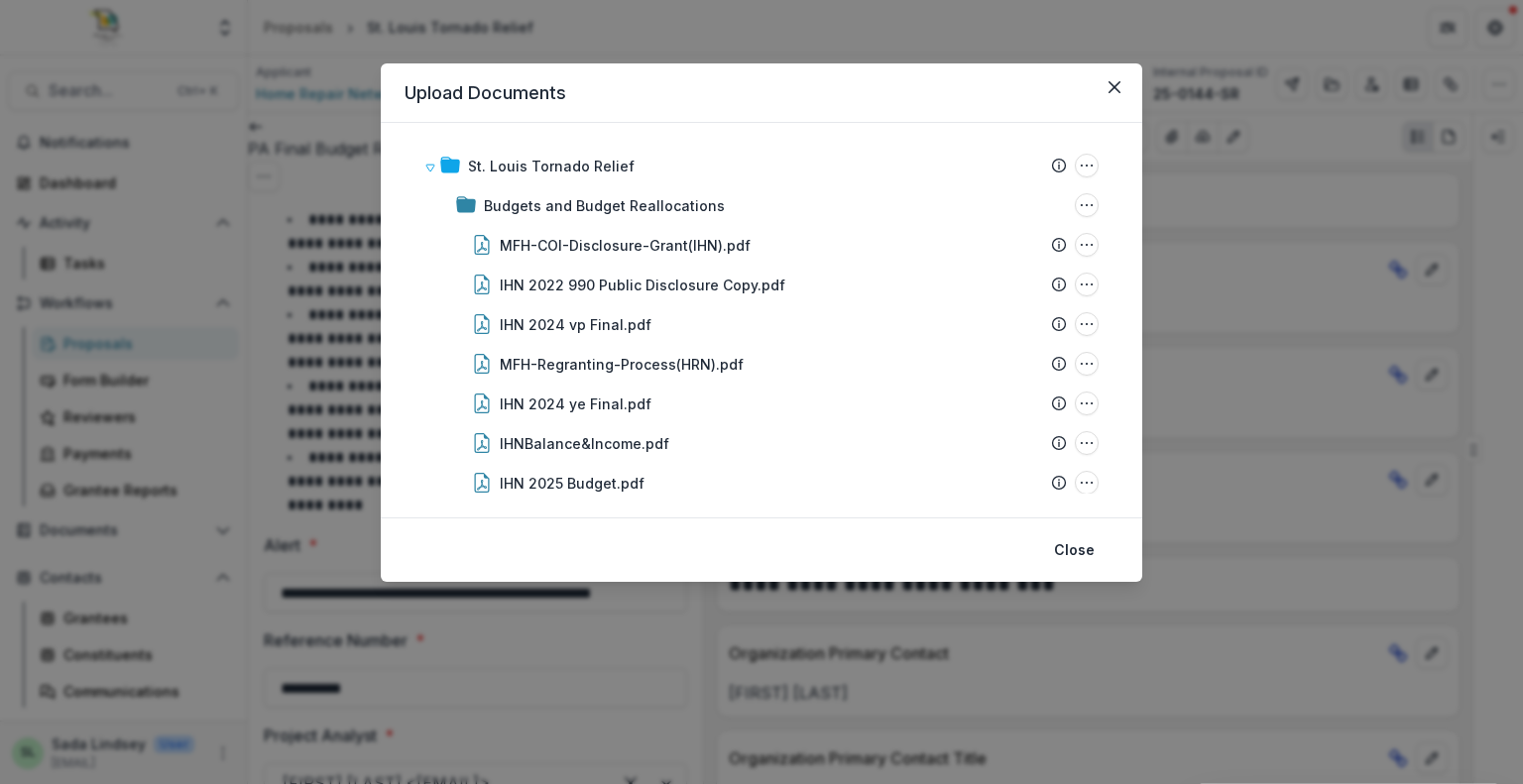 drag, startPoint x: 821, startPoint y: 87, endPoint x: 1067, endPoint y: 66, distance: 246.89471 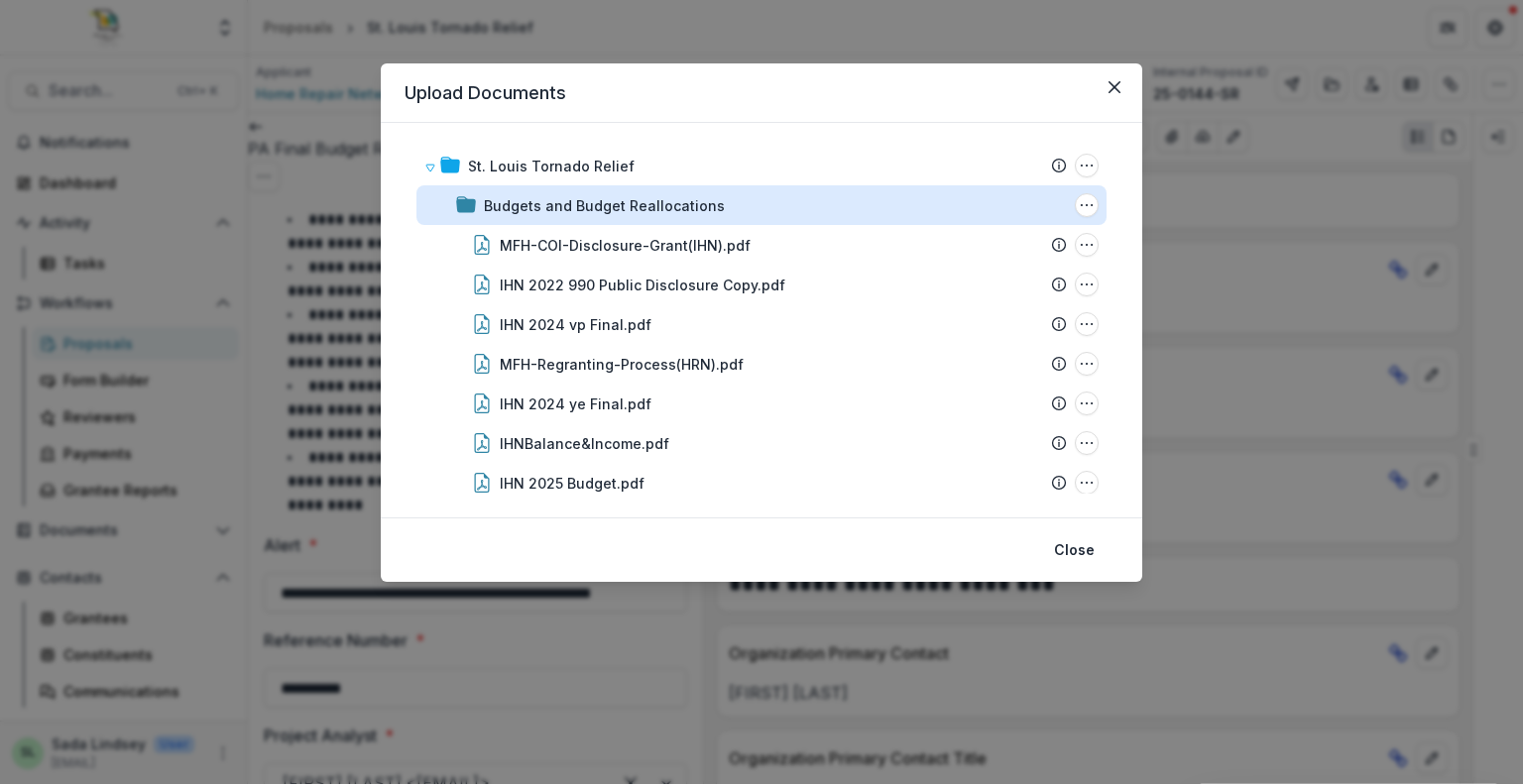 click on "Budgets and Budget Reallocations" at bounding box center (604, 205) 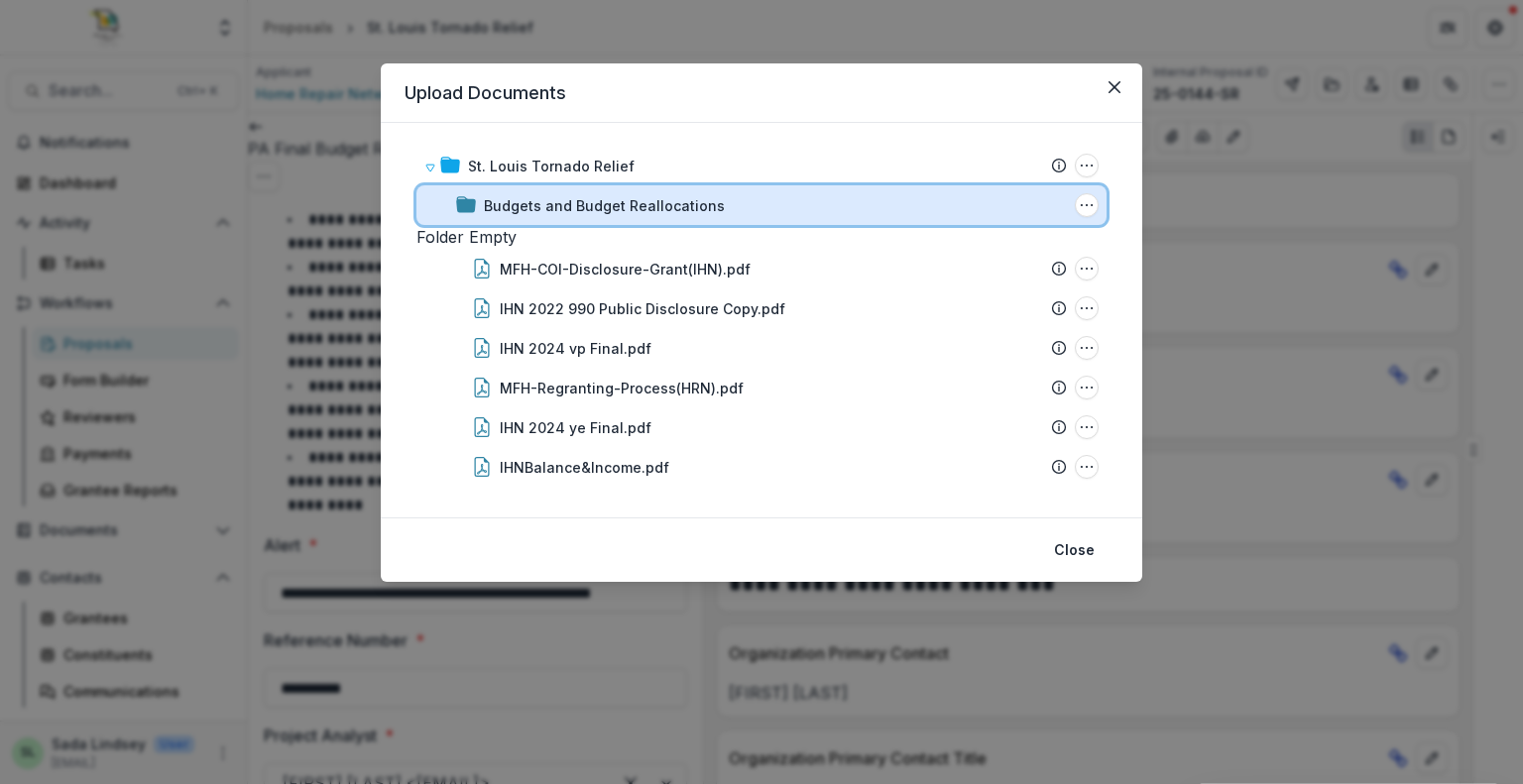 click on "Budgets and Budget Reallocations Folder Options Rename Add Subfolder Delete" at bounding box center (762, 205) 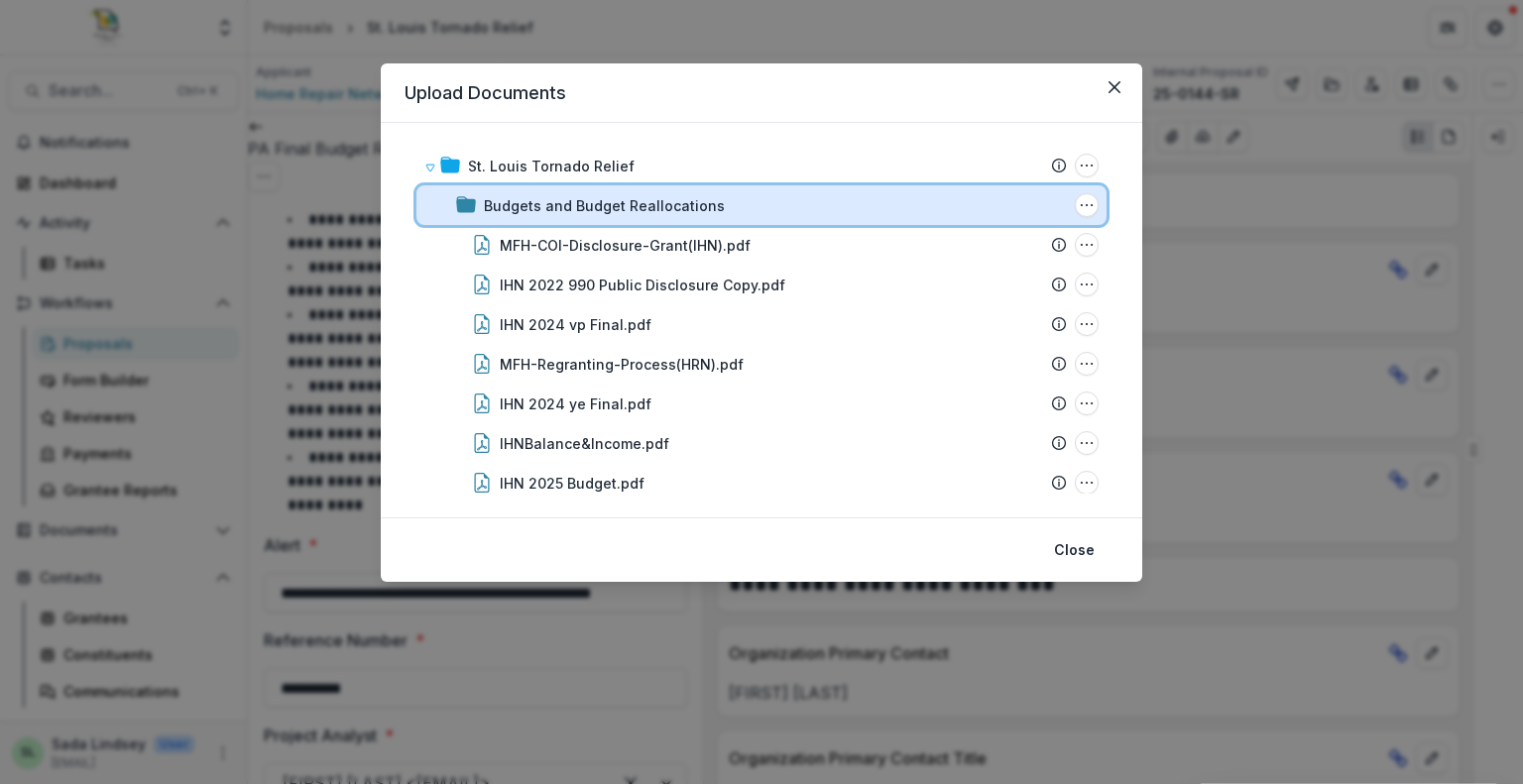 click on "Budgets and Budget Reallocations Folder Options Rename Add Subfolder Delete" at bounding box center (762, 205) 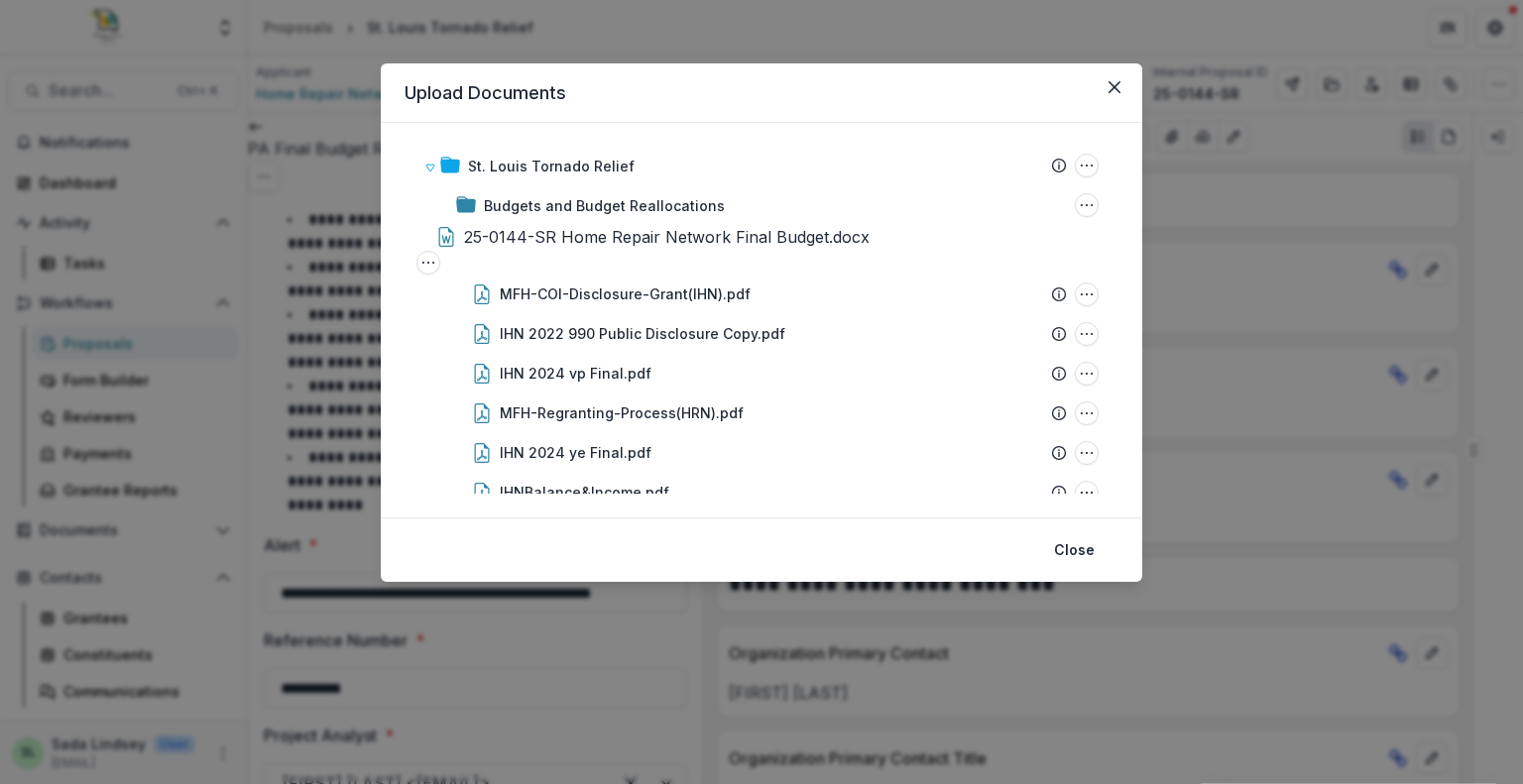 click on "25-0144-SR Home Repair Network Final Budget.docx File Options Download Rename Delete" at bounding box center [762, 250] 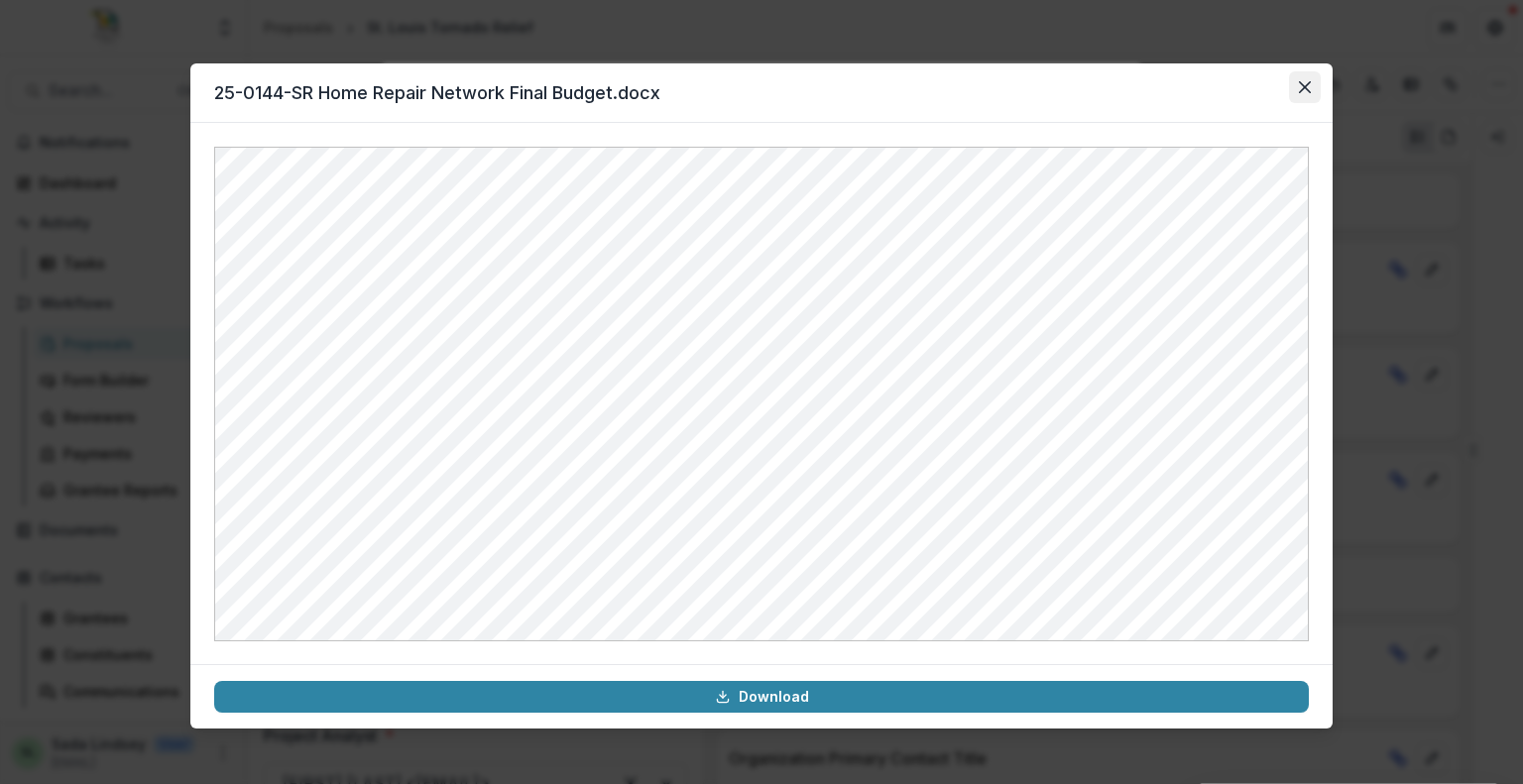 click at bounding box center [1305, 87] 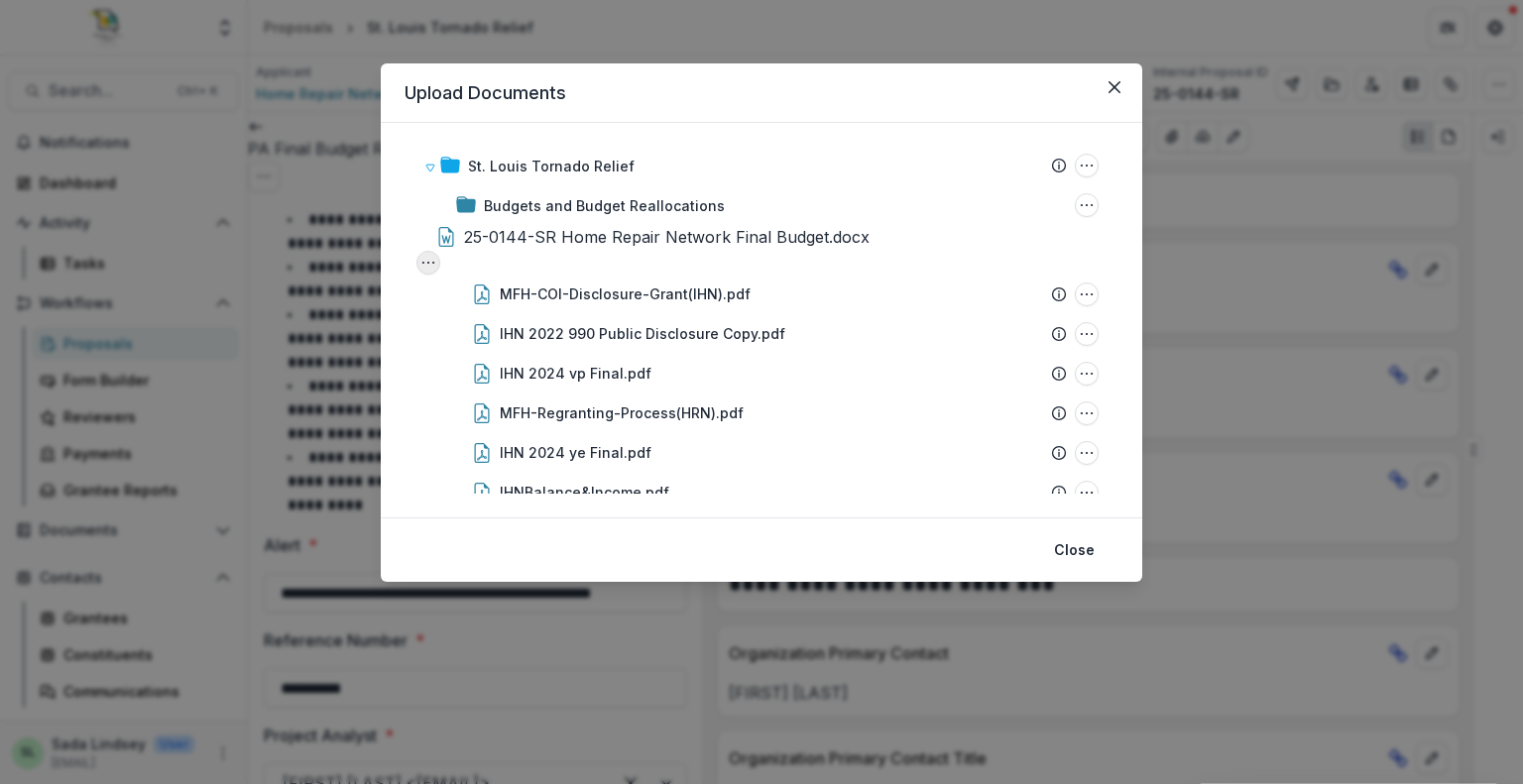 click 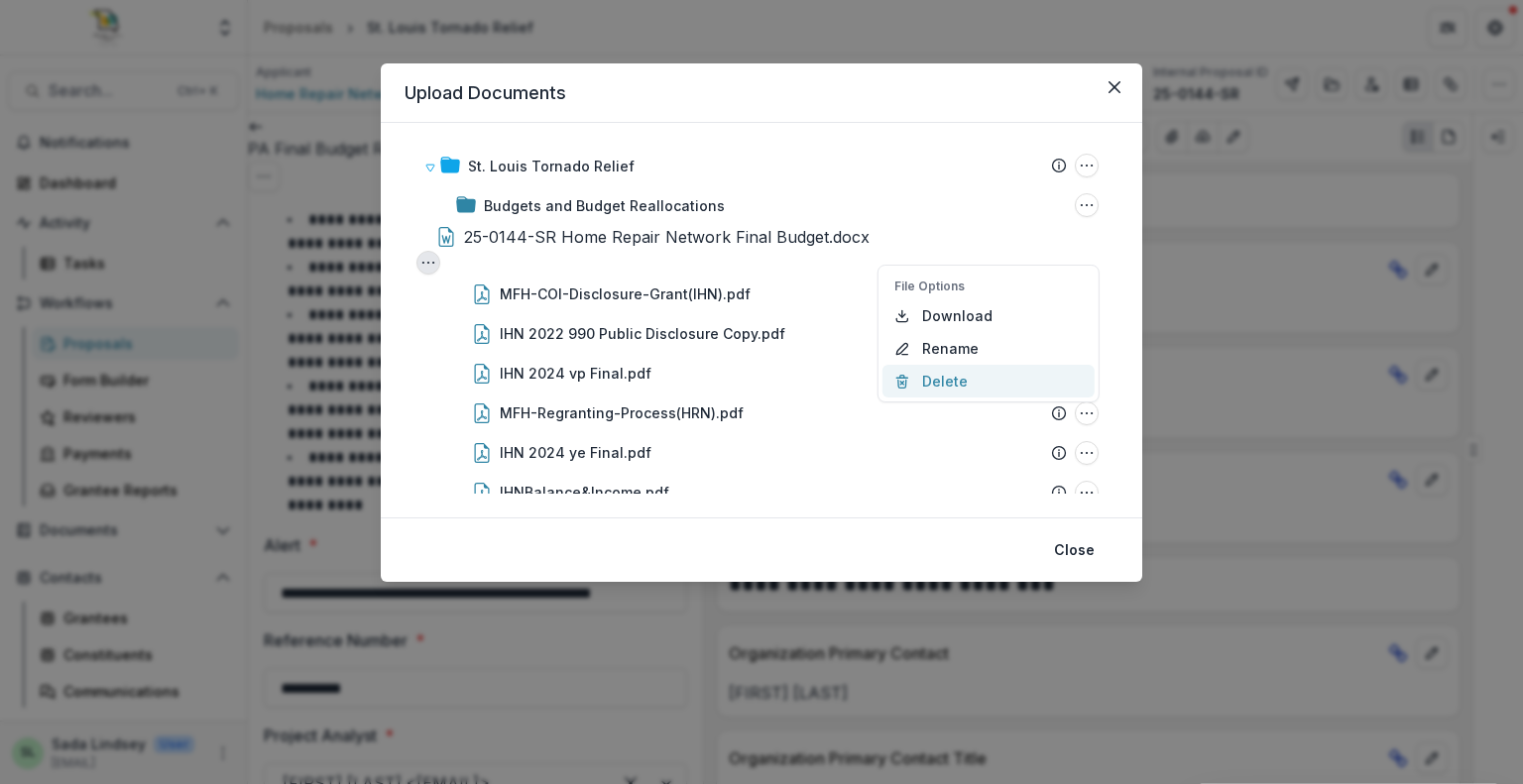 click on "Delete" at bounding box center [989, 381] 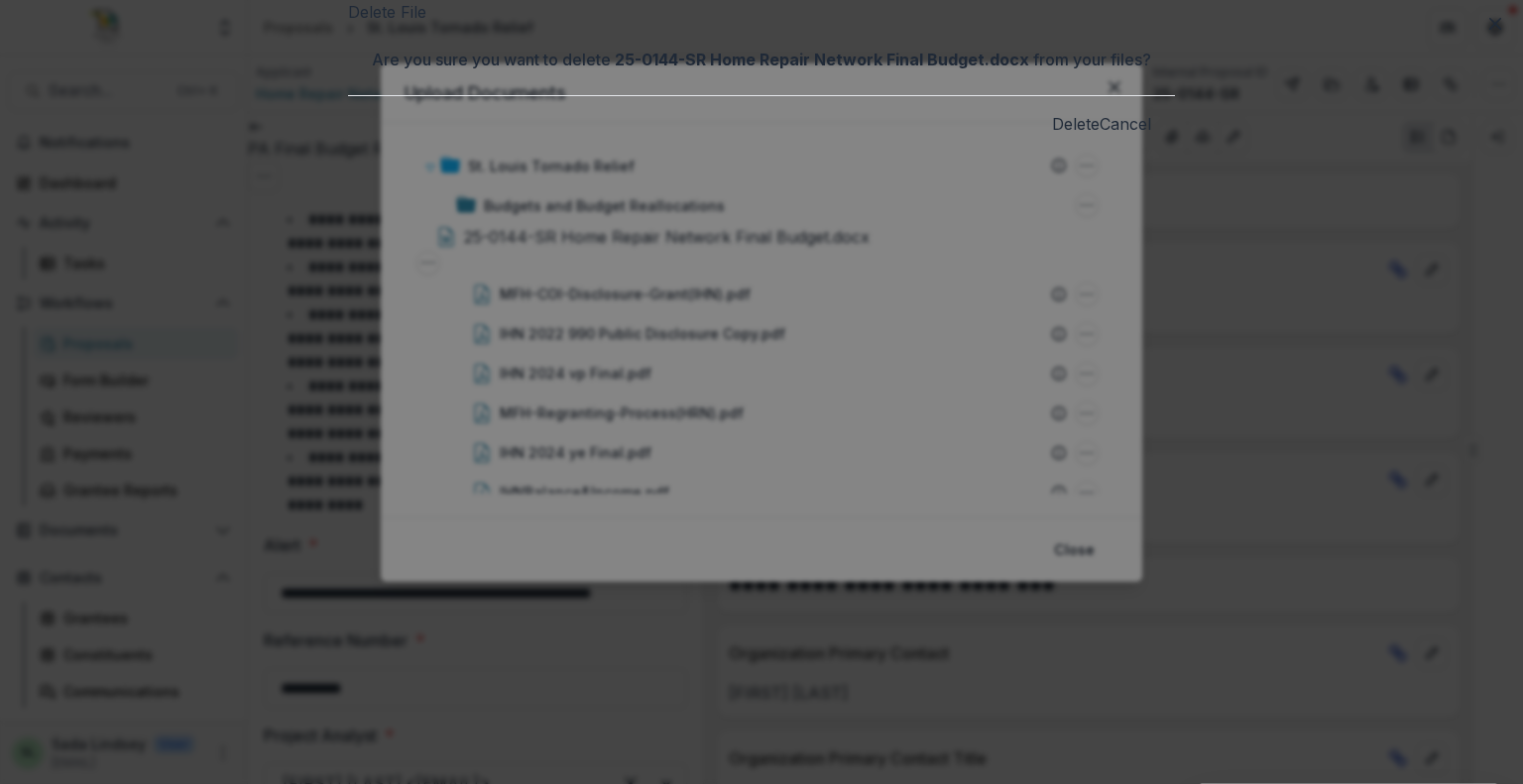 click on "Delete" at bounding box center [1076, 124] 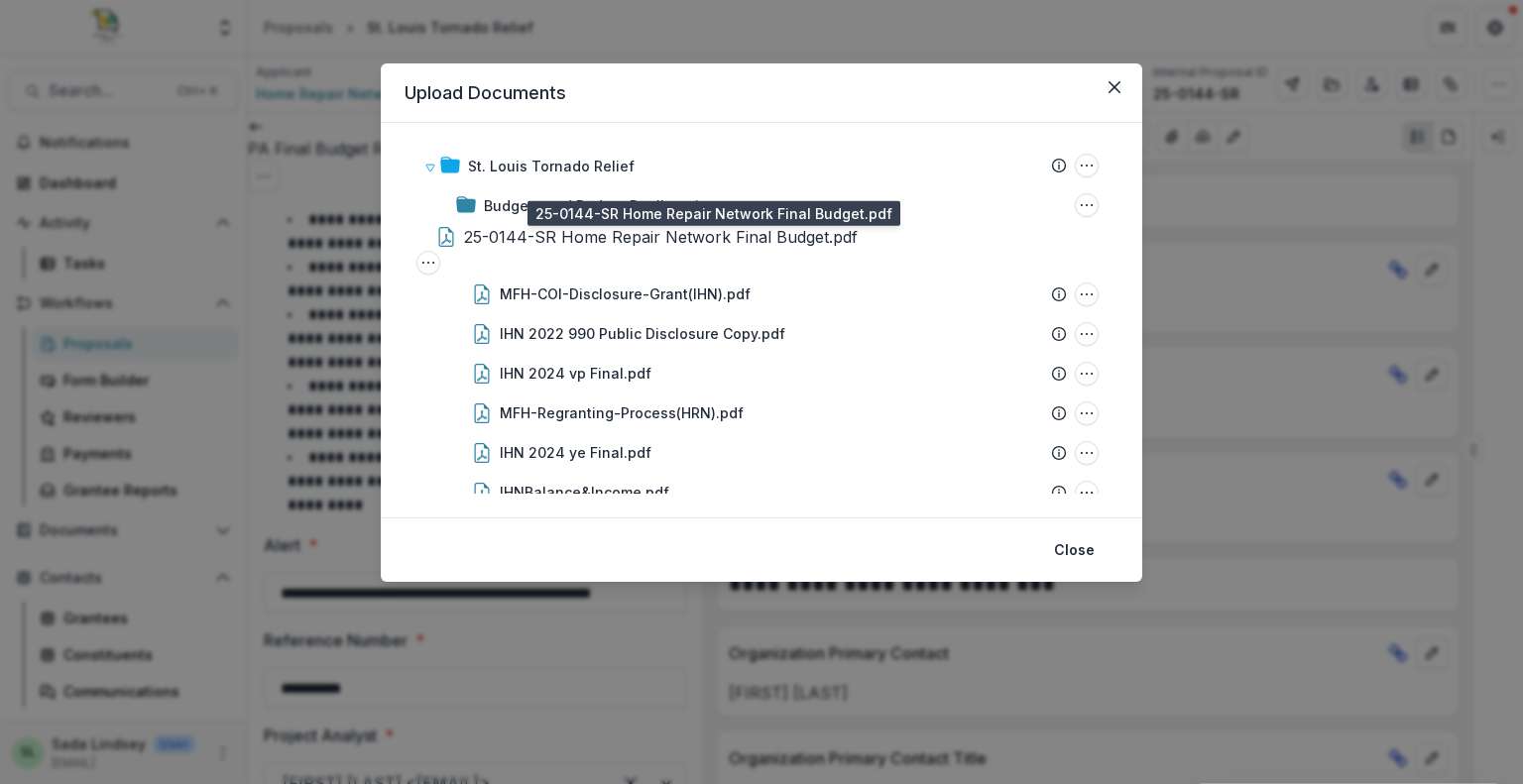 click on "25-0144-SR Home Repair Network Final Budget.pdf" at bounding box center [660, 237] 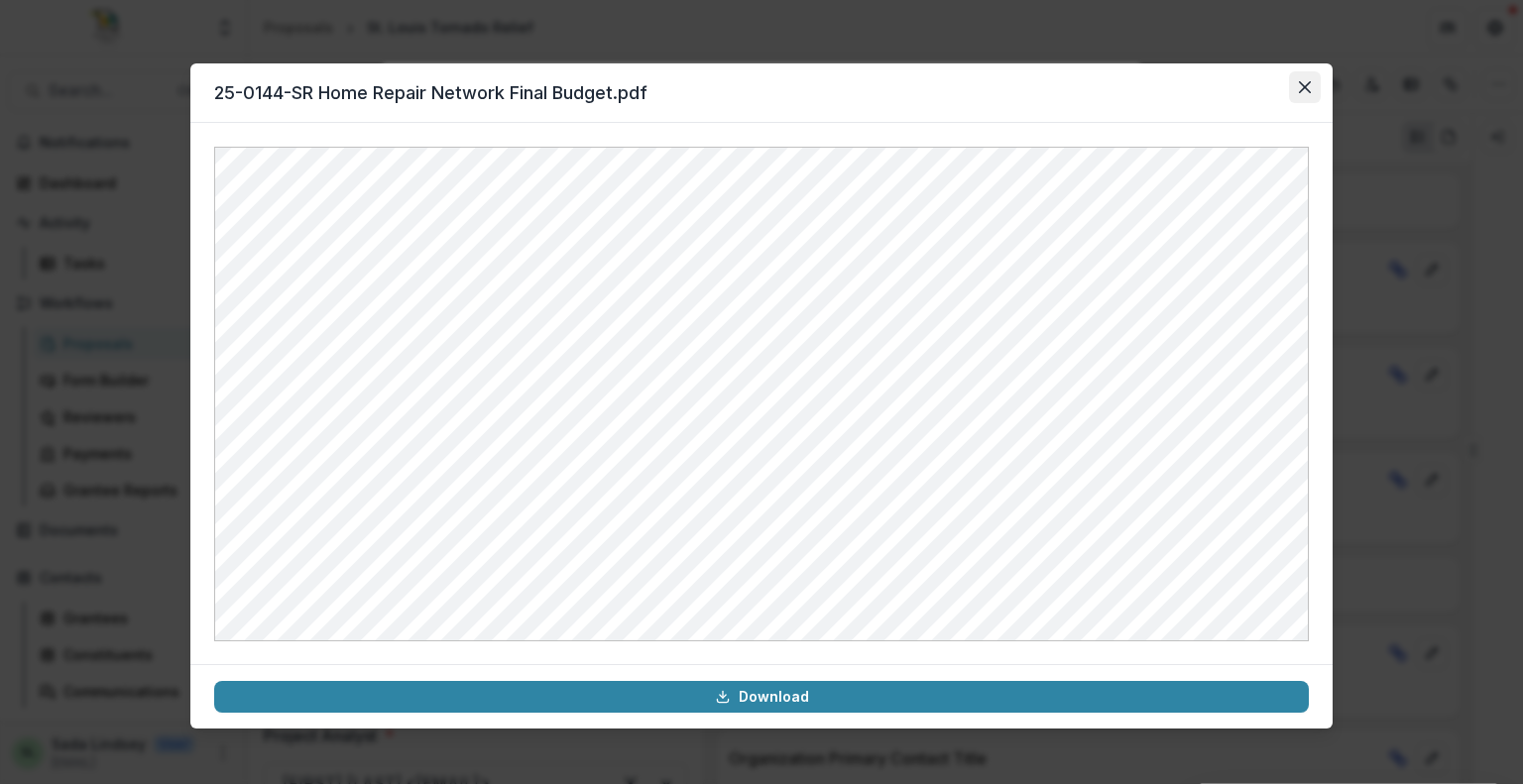 click 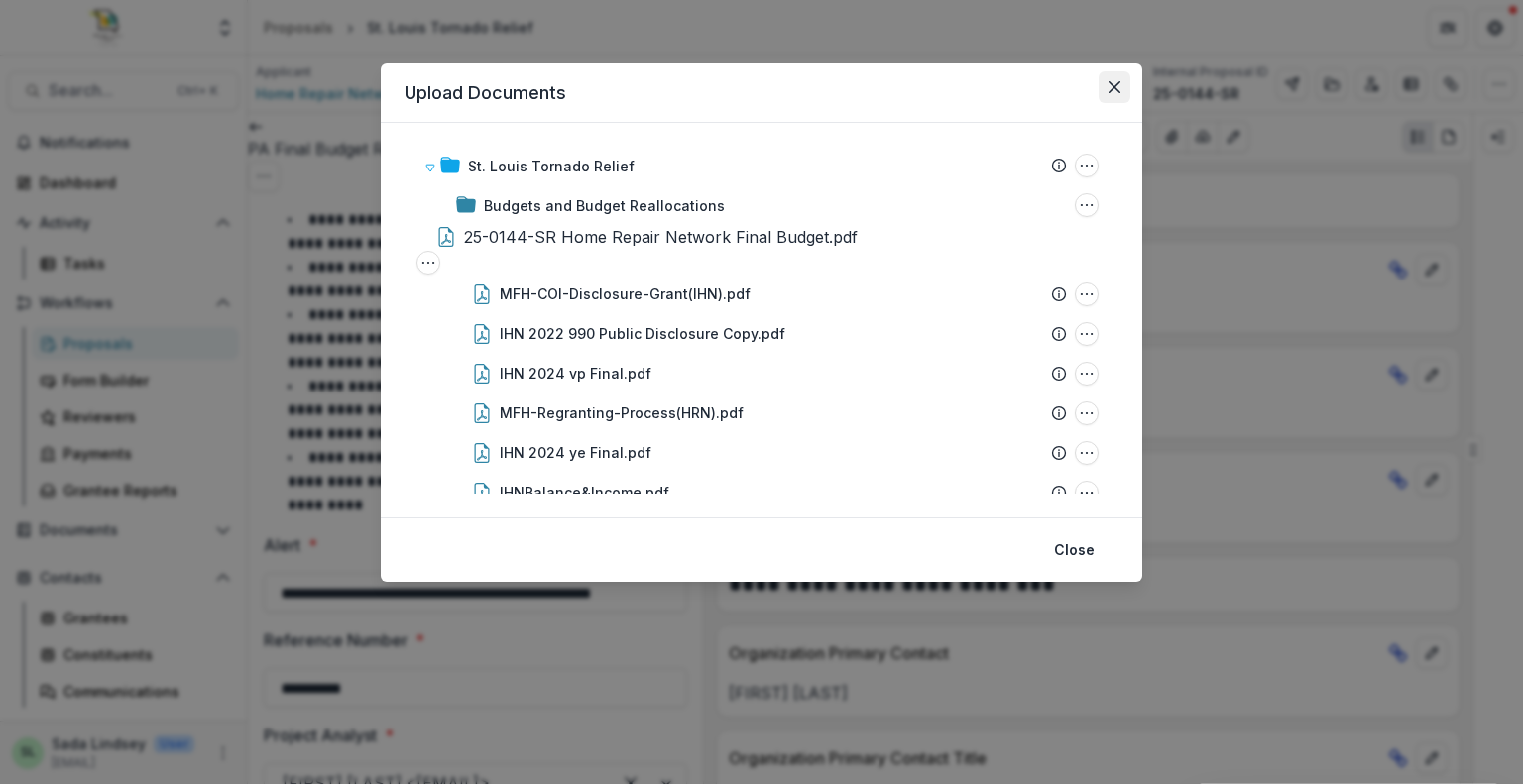 click 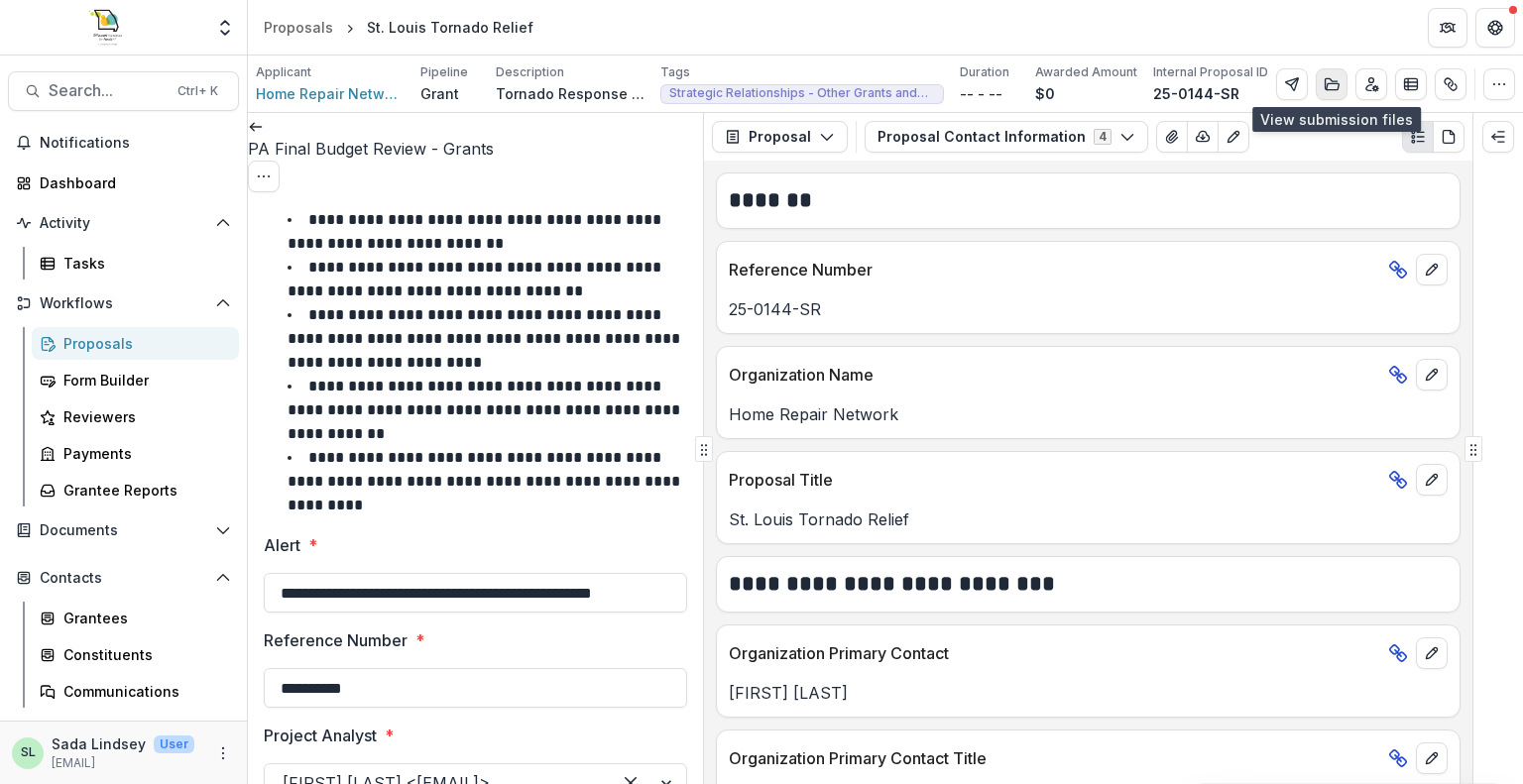 click 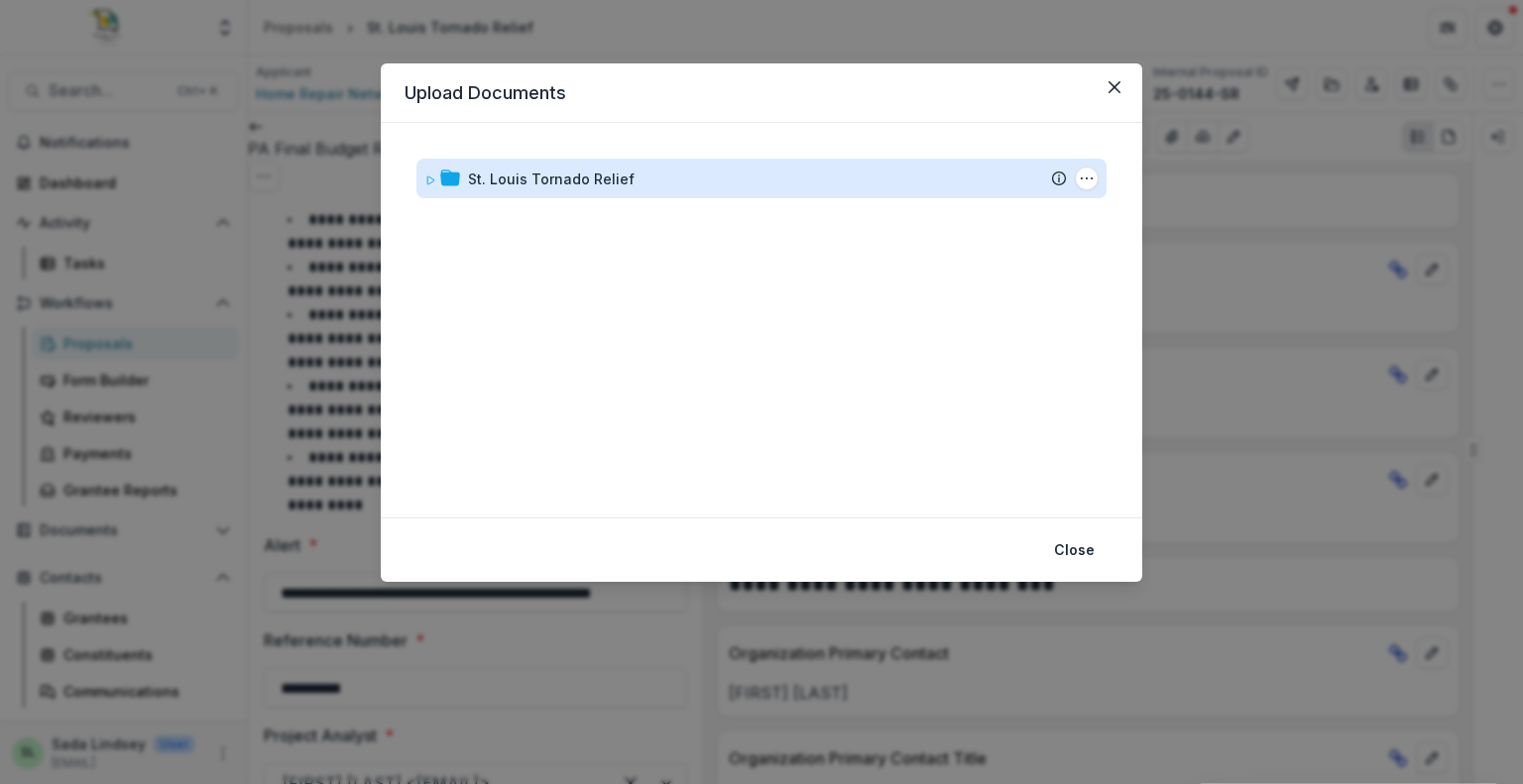 click on "St. Louis Tornado Relief" at bounding box center [551, 178] 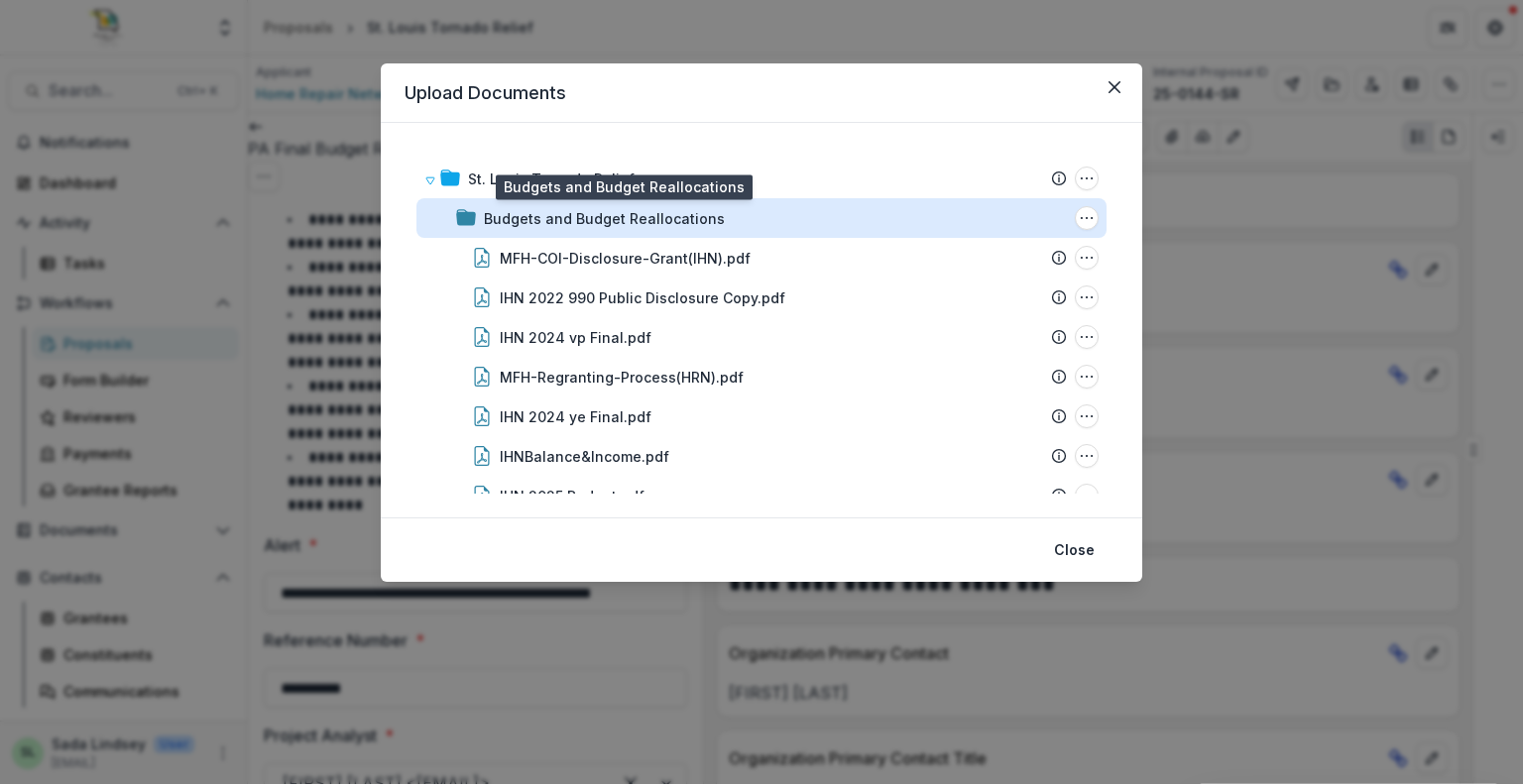 click on "Budgets and Budget Reallocations" at bounding box center [604, 218] 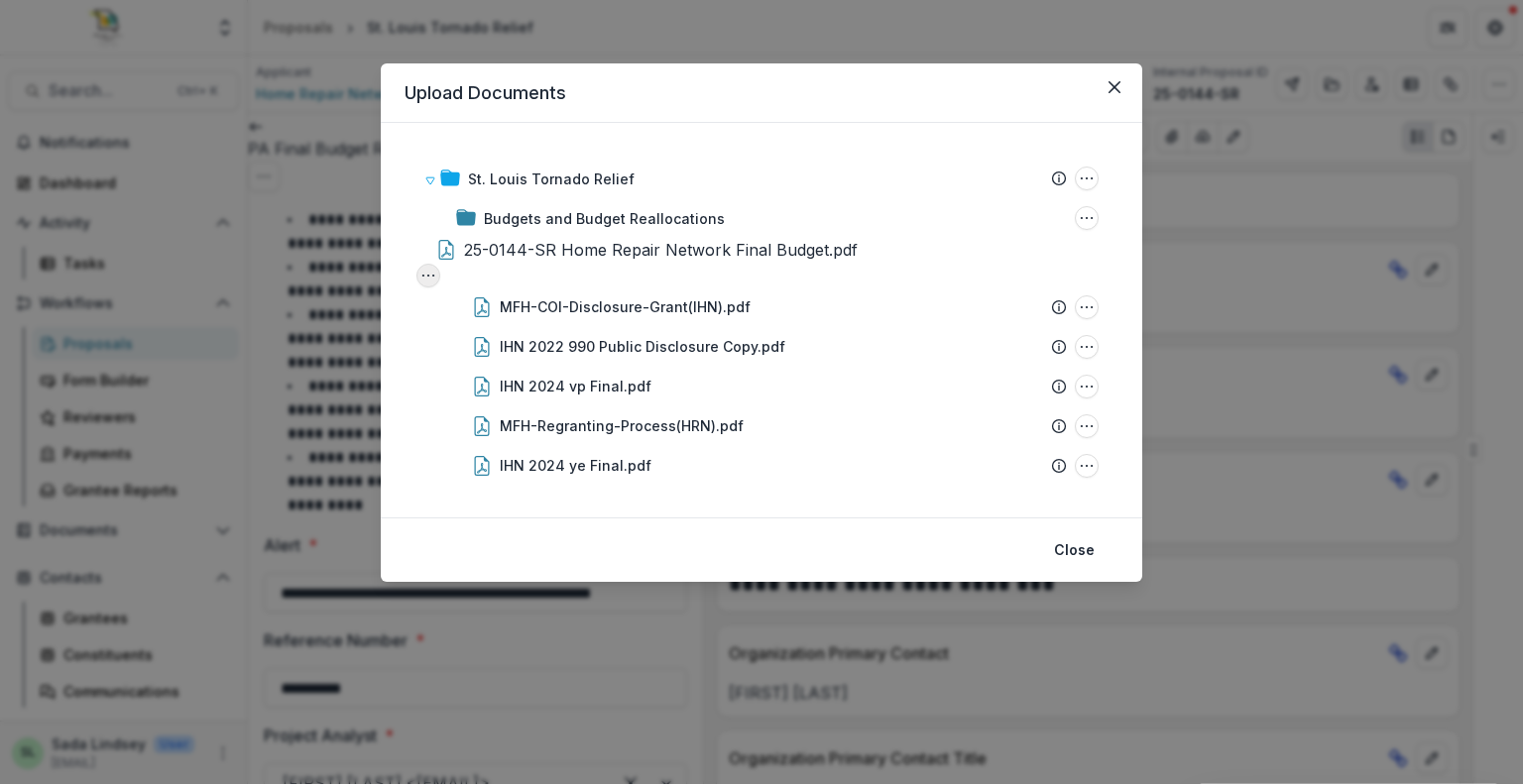 click 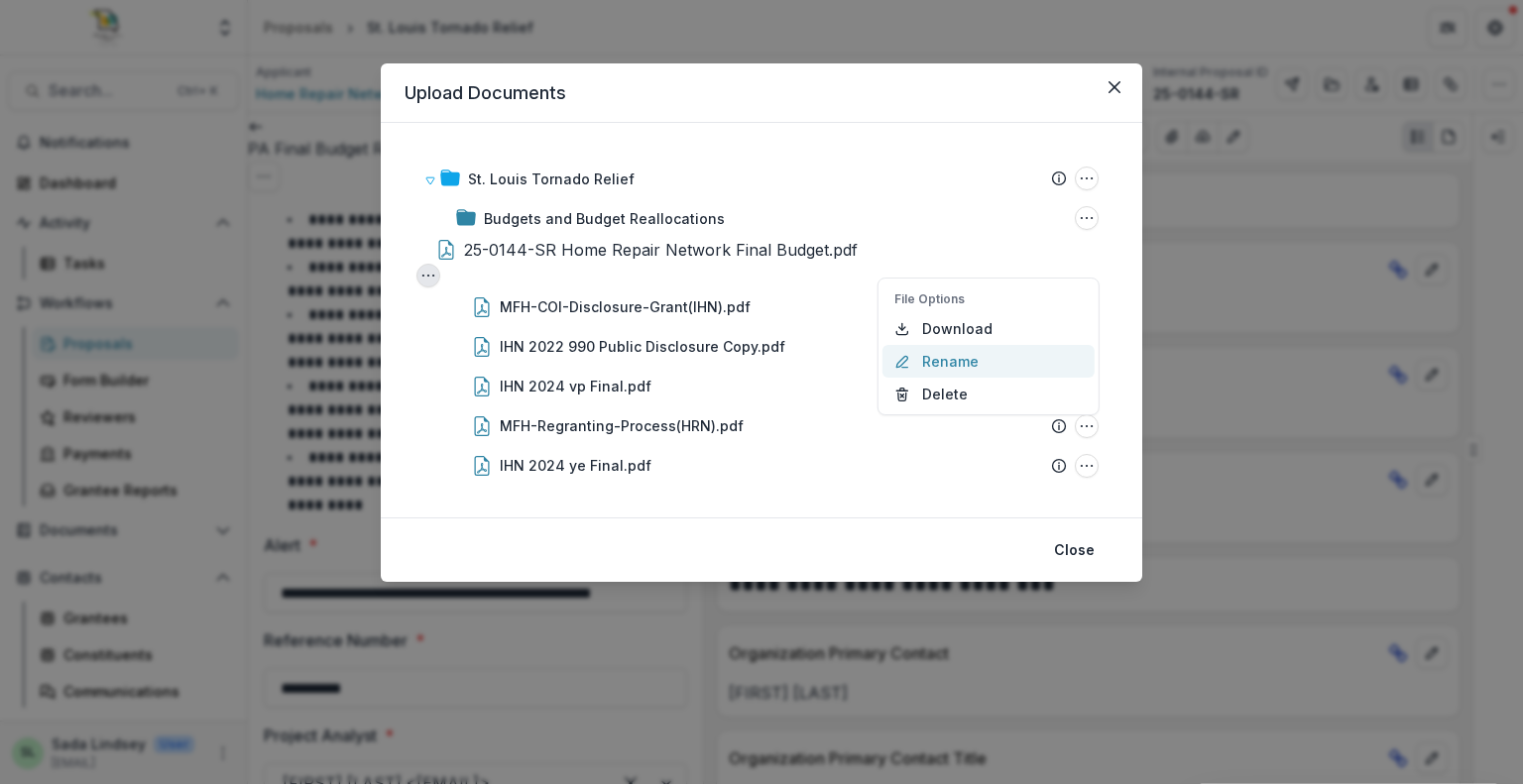 click on "Rename" at bounding box center (989, 361) 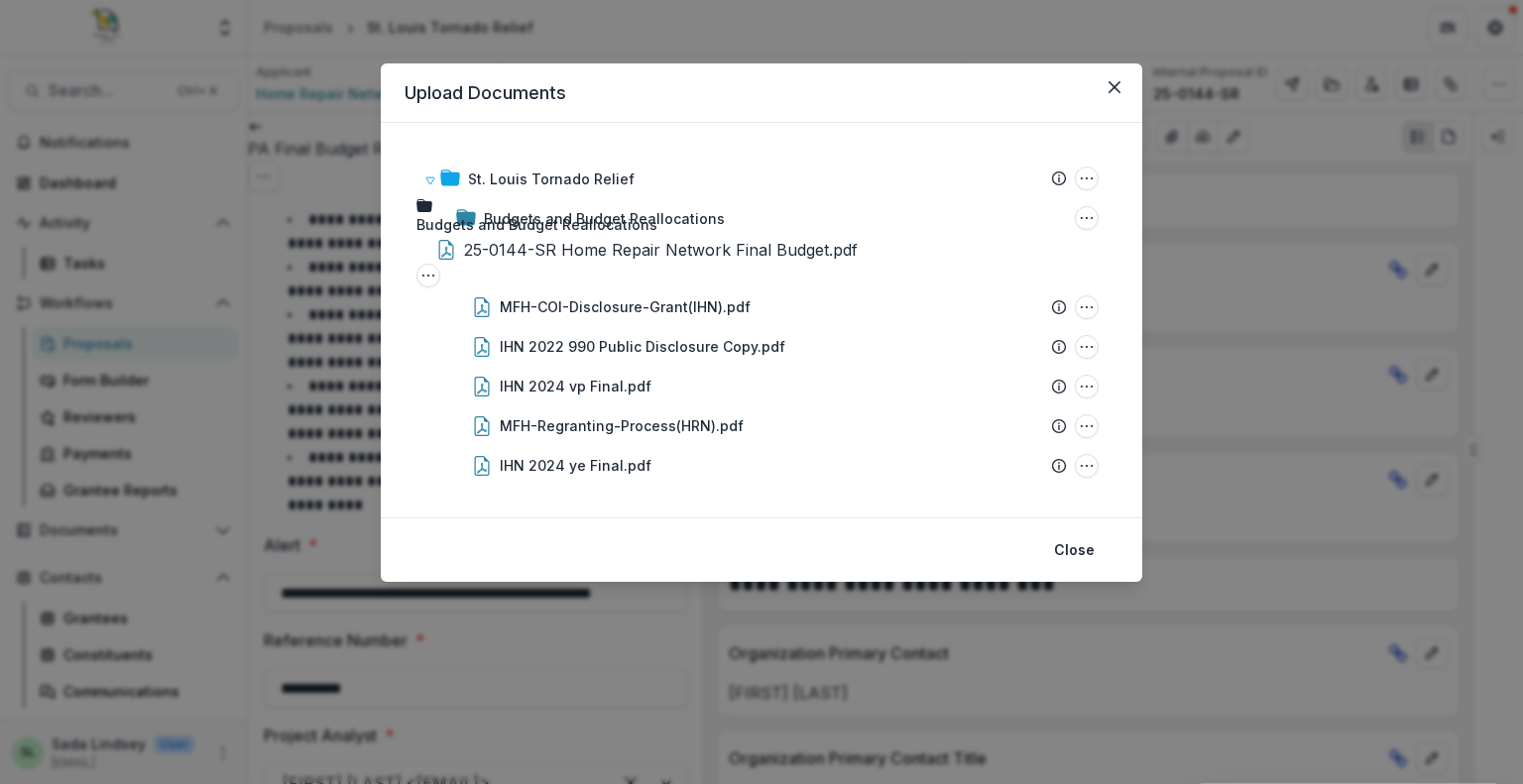 drag, startPoint x: 769, startPoint y: 255, endPoint x: 809, endPoint y: 254, distance: 40.012498 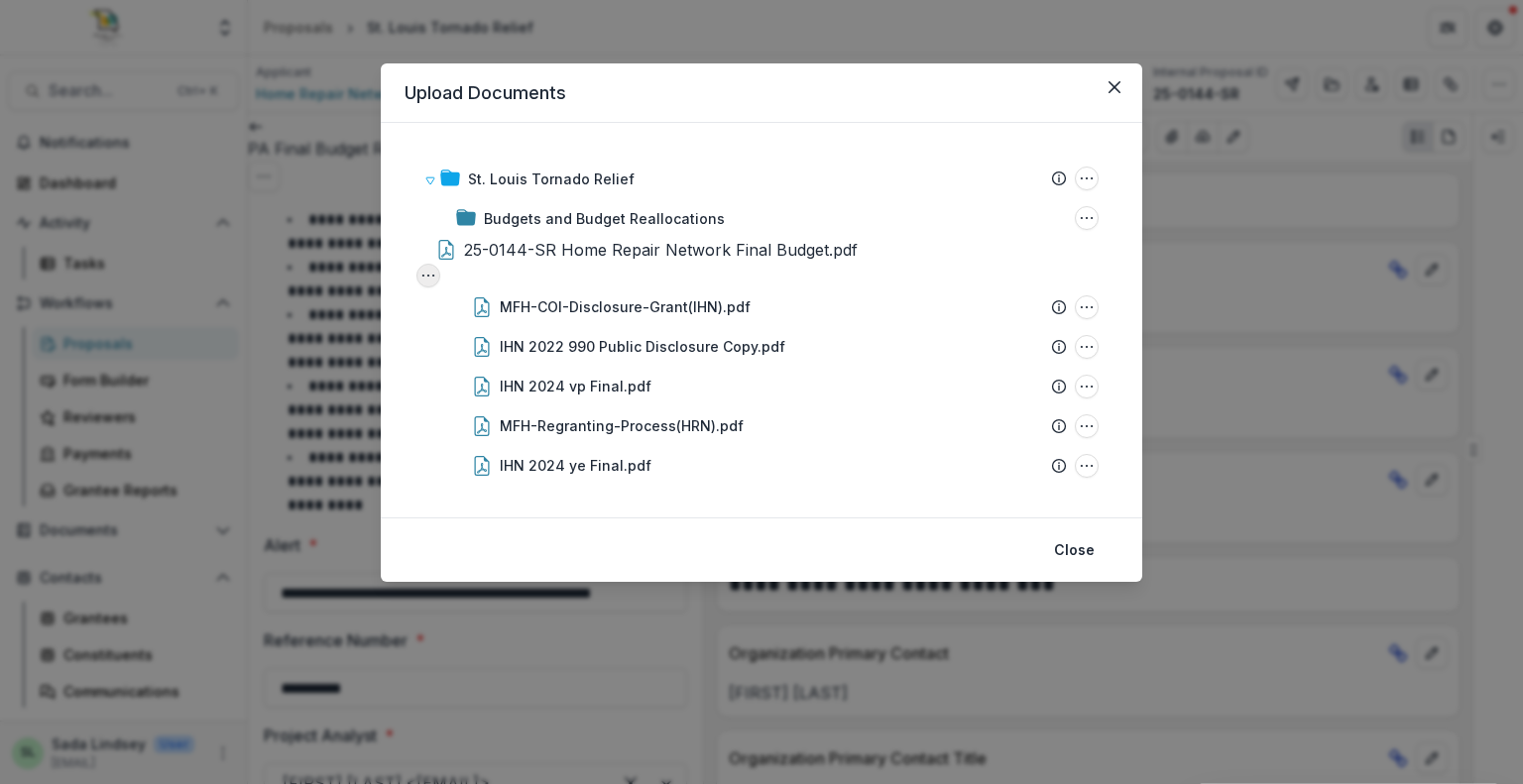 click 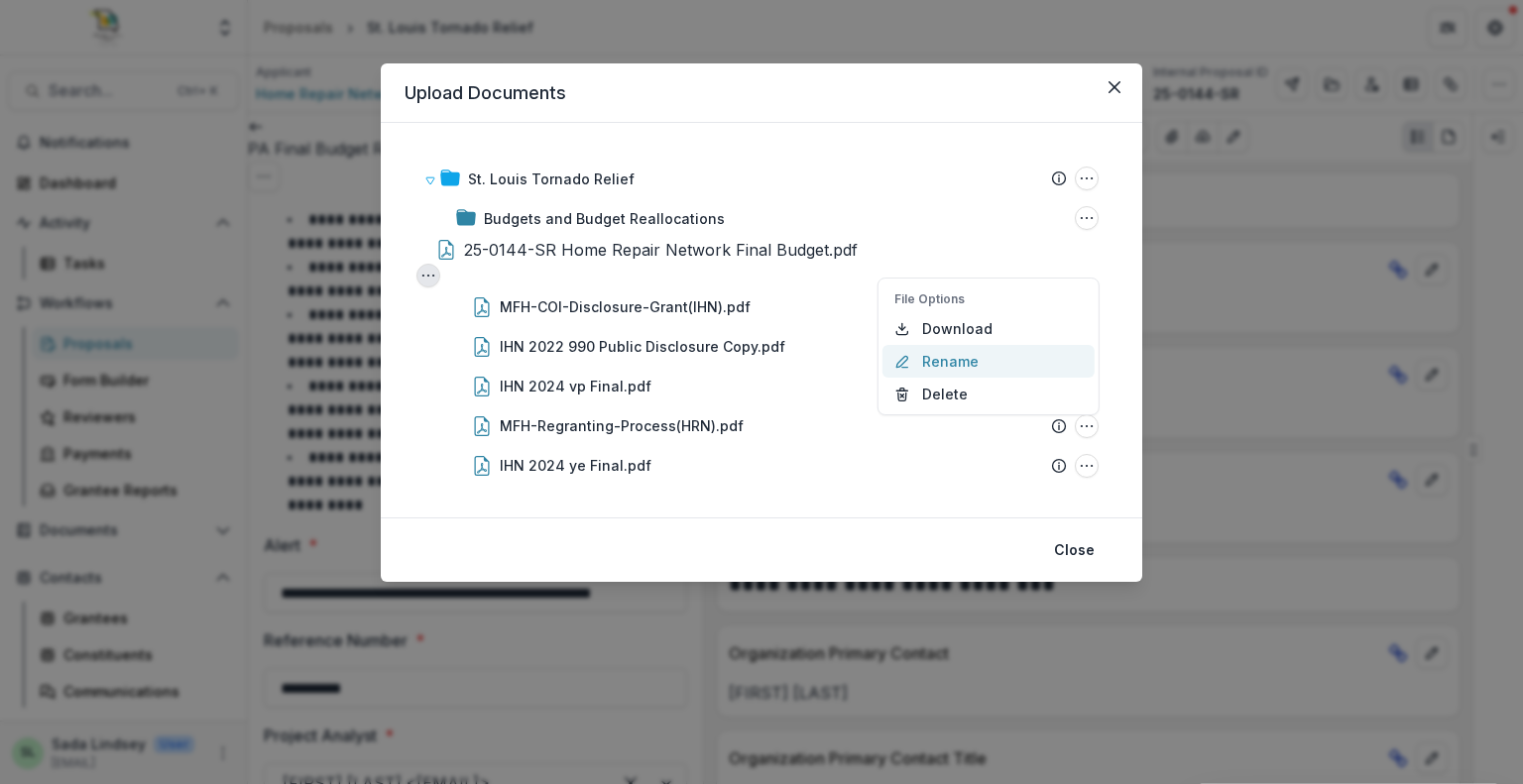 click on "Rename" at bounding box center [989, 361] 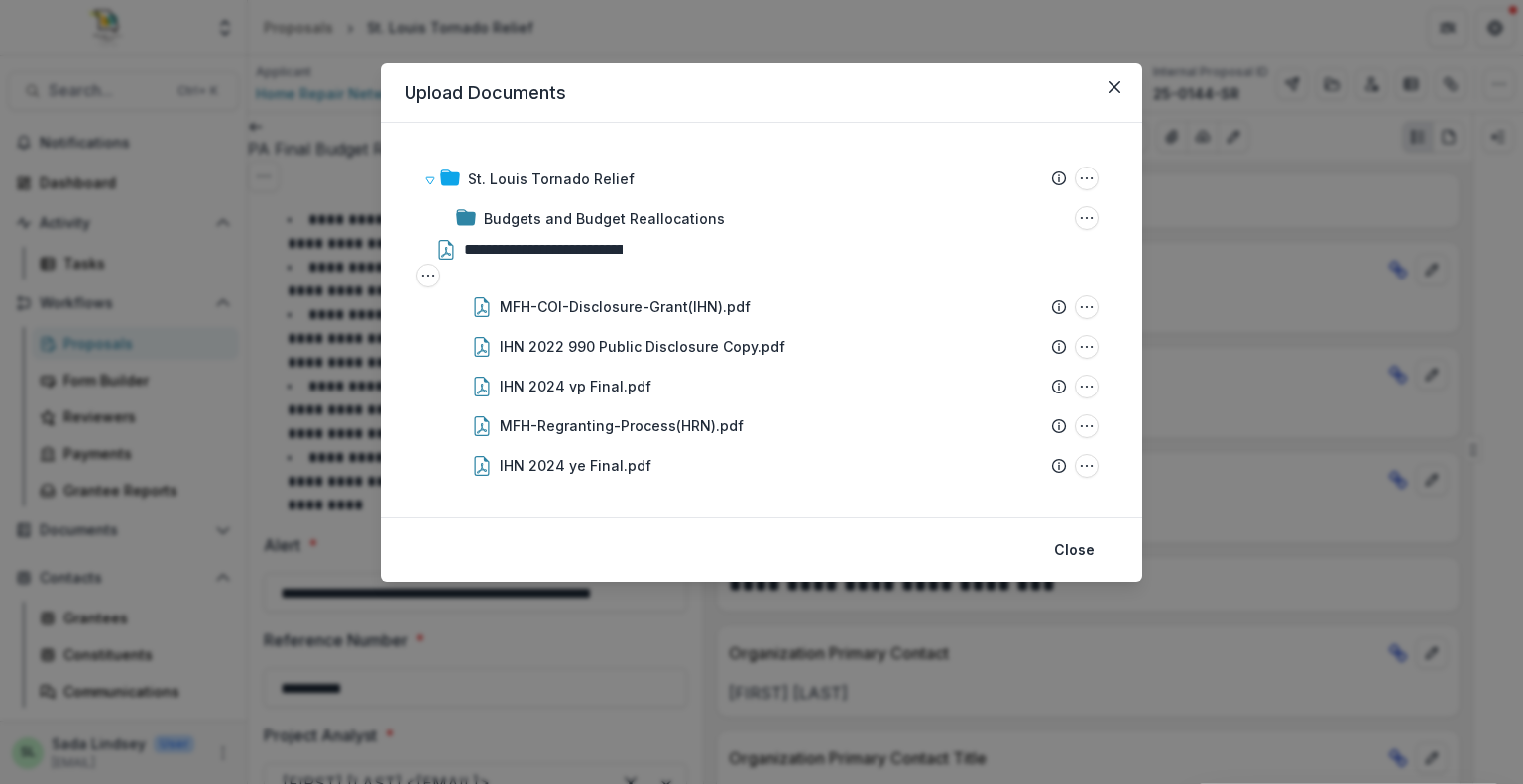 type on "**********" 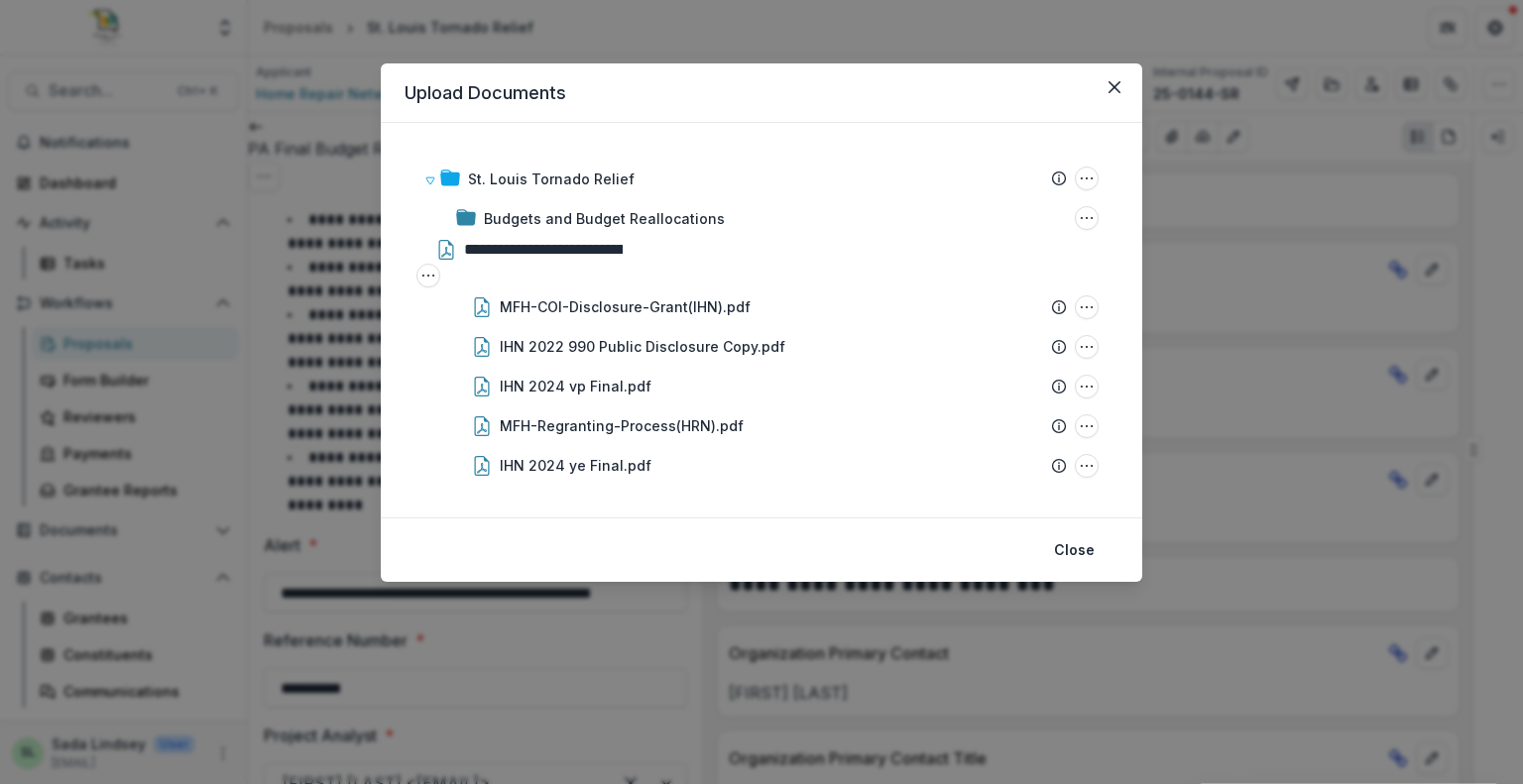 click on "Upload Documents" at bounding box center [762, 93] 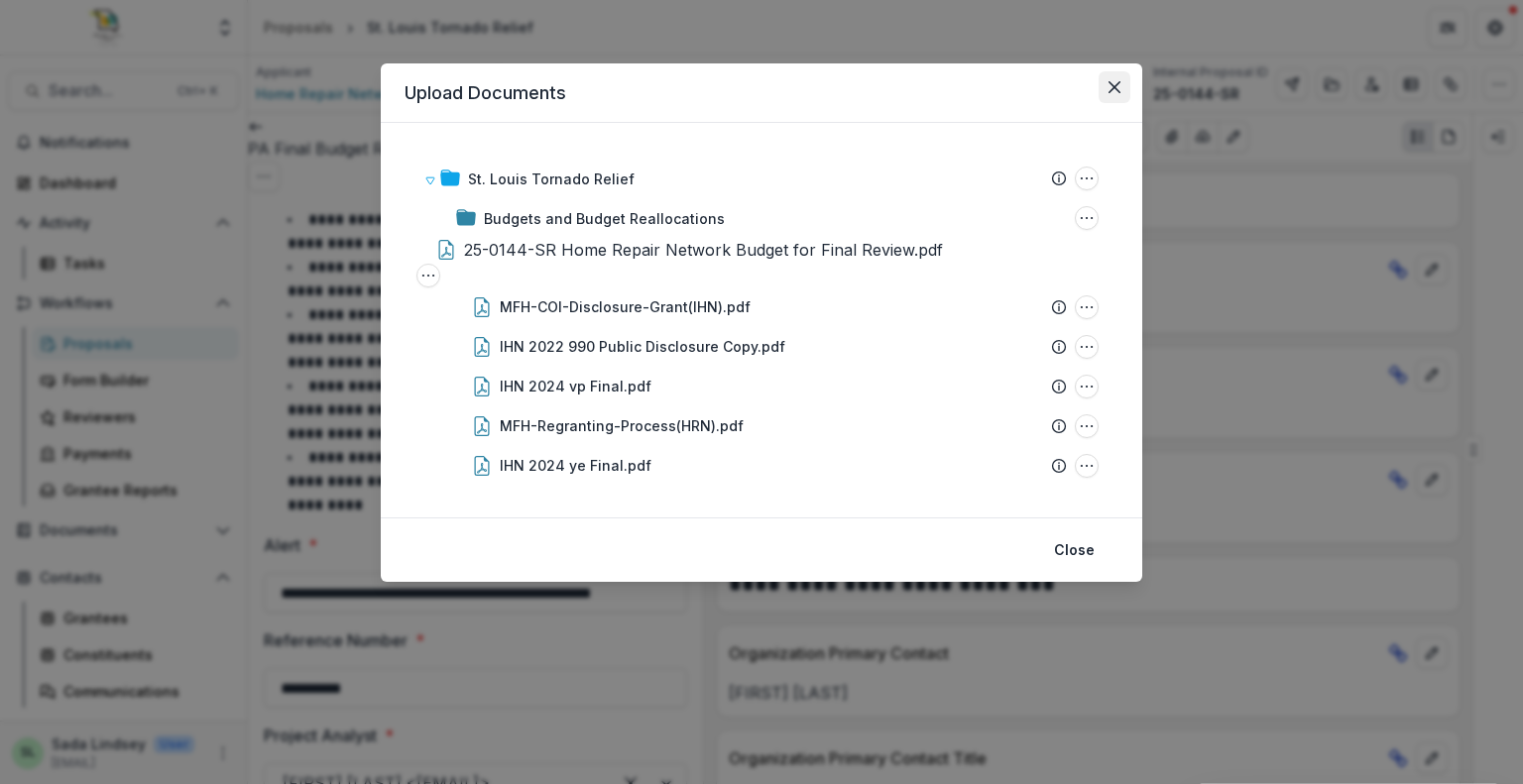 click at bounding box center (1114, 87) 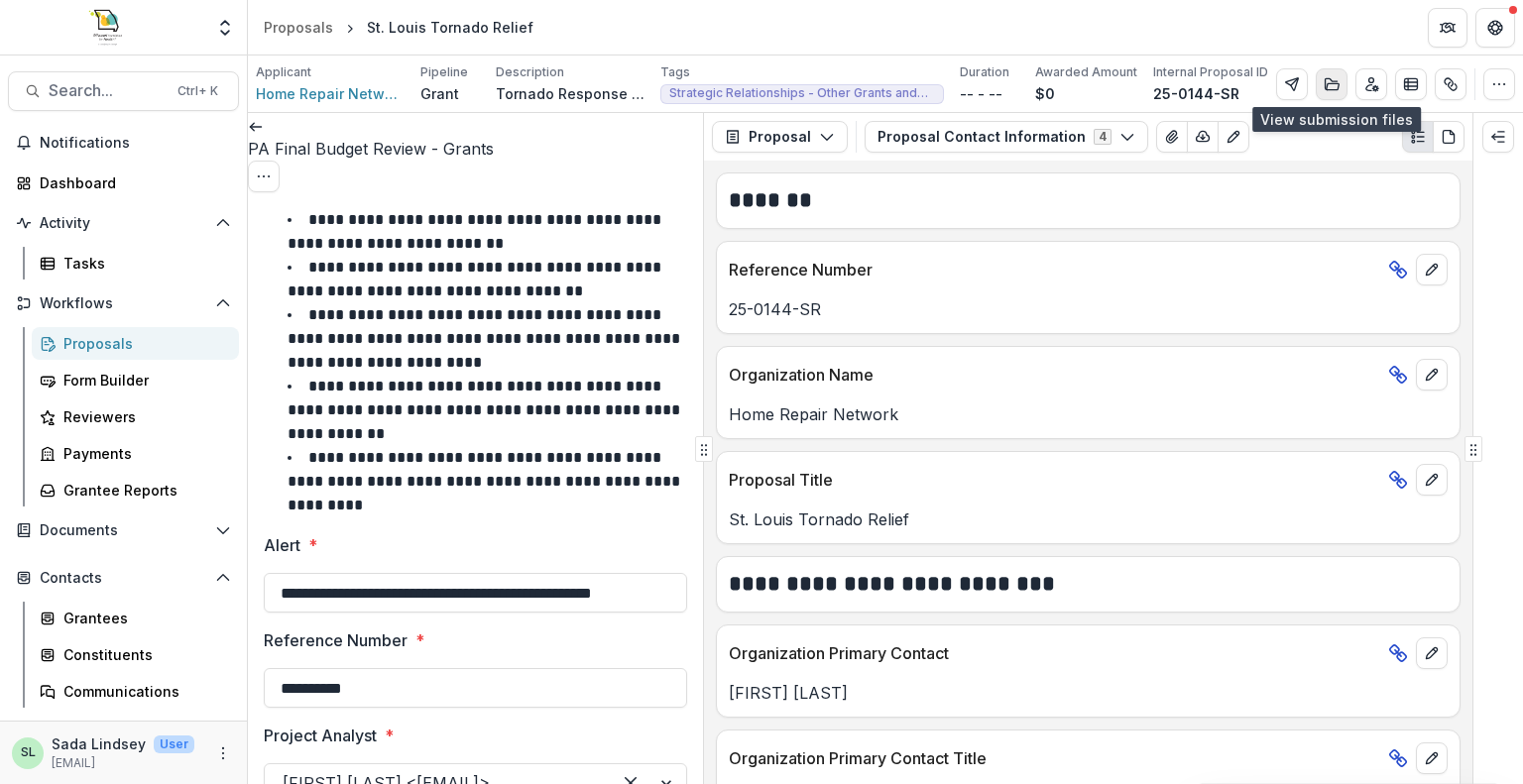 click 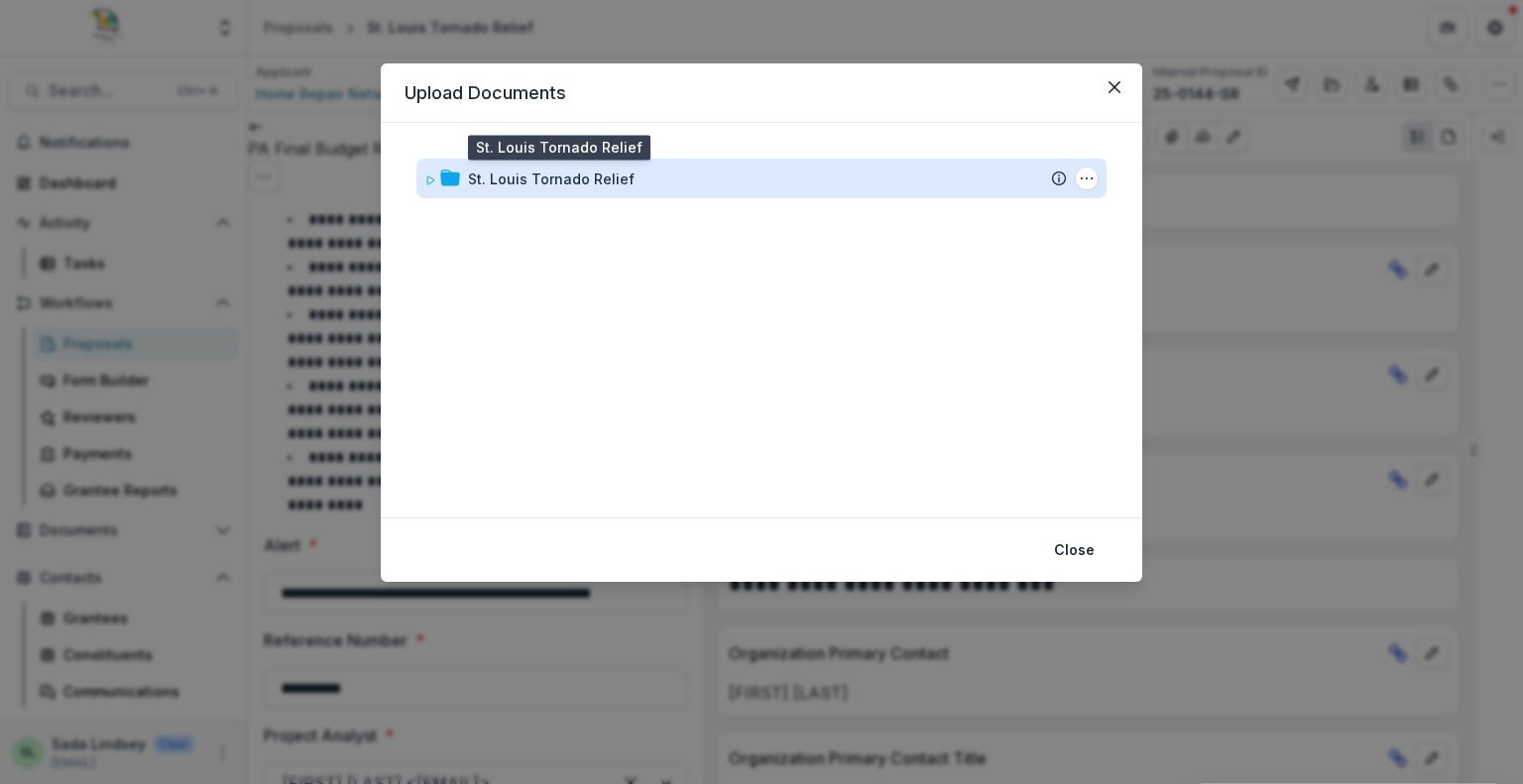 click on "St. Louis Tornado Relief" at bounding box center [551, 178] 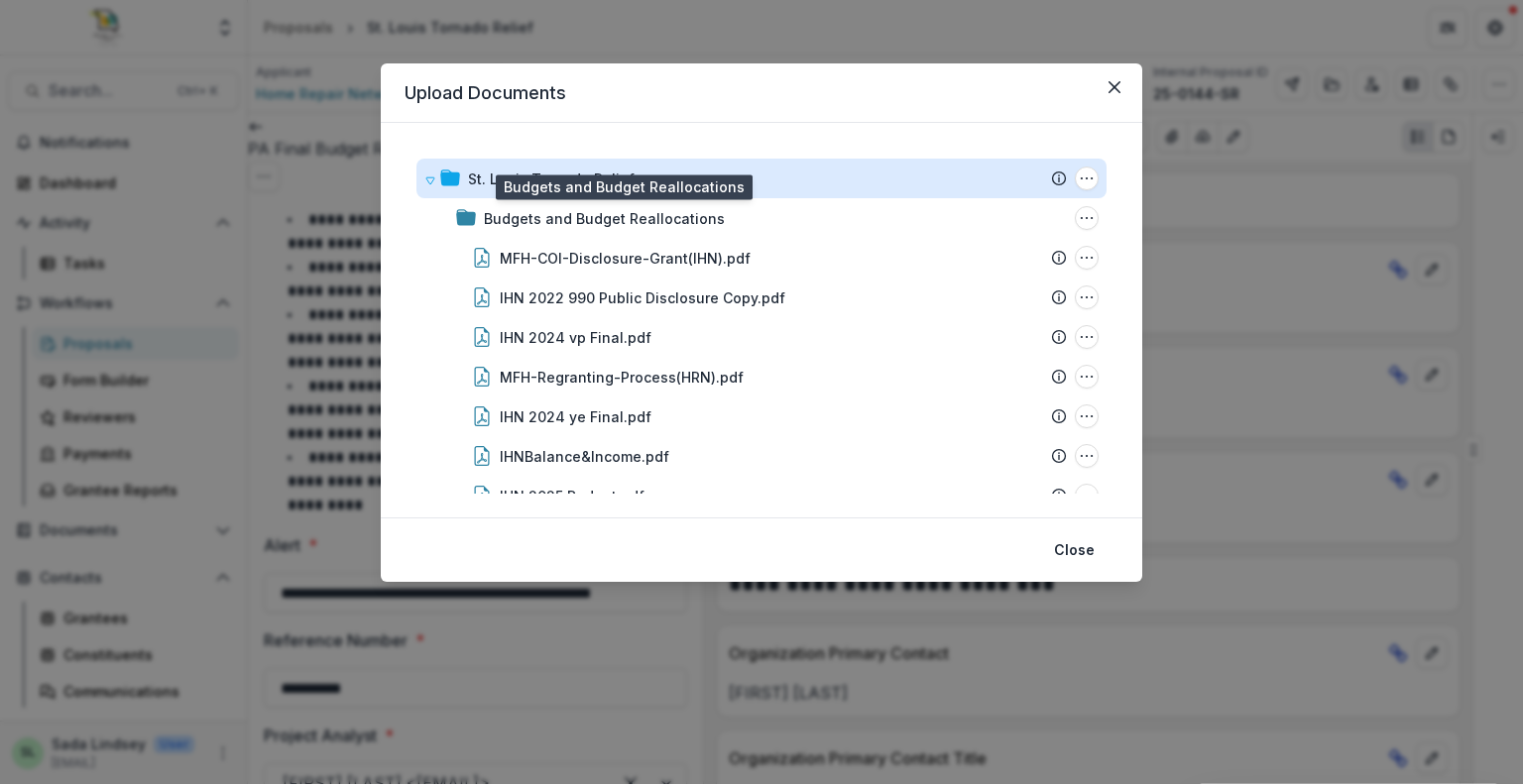 click on "Budgets and Budget Reallocations" at bounding box center (604, 218) 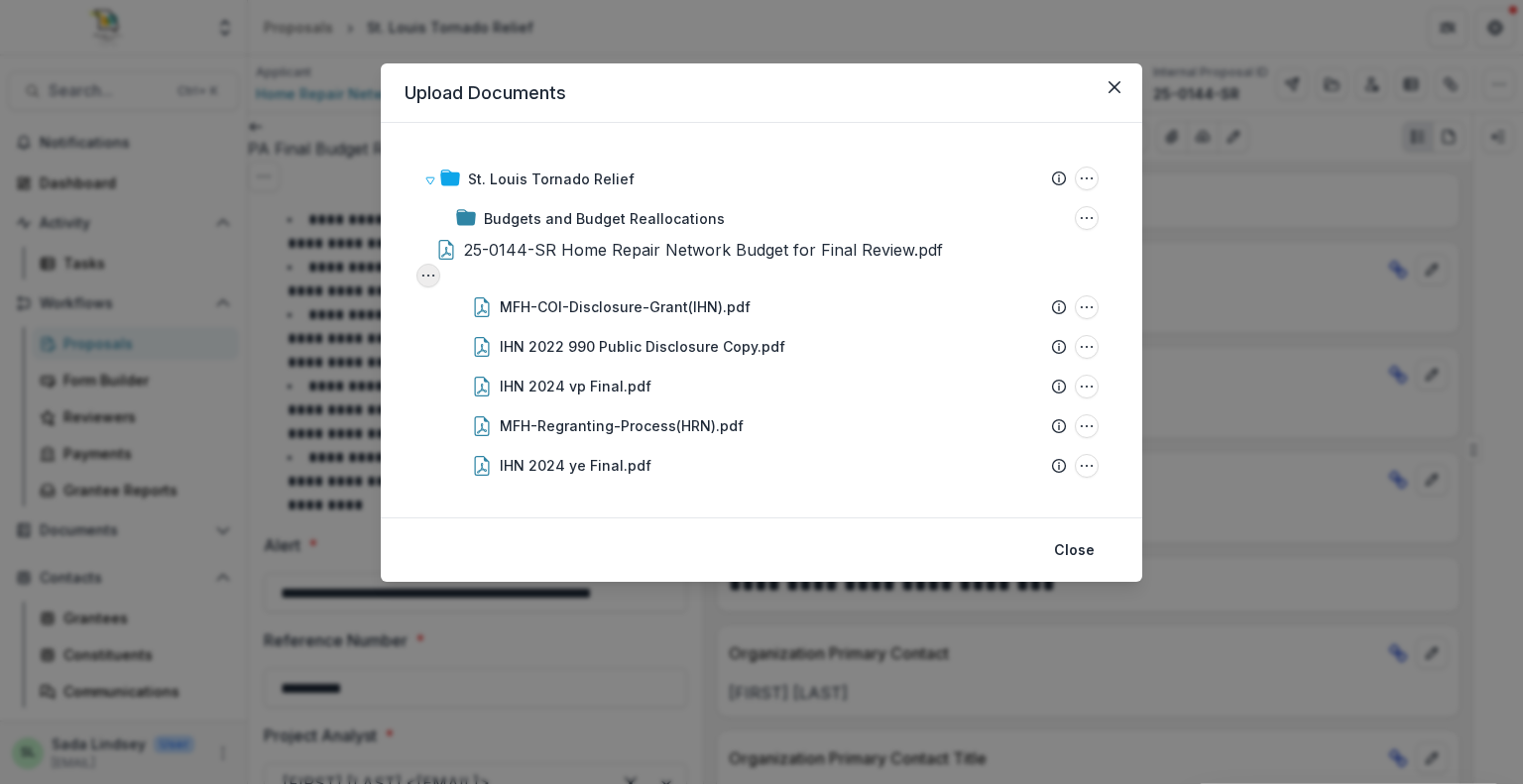 click 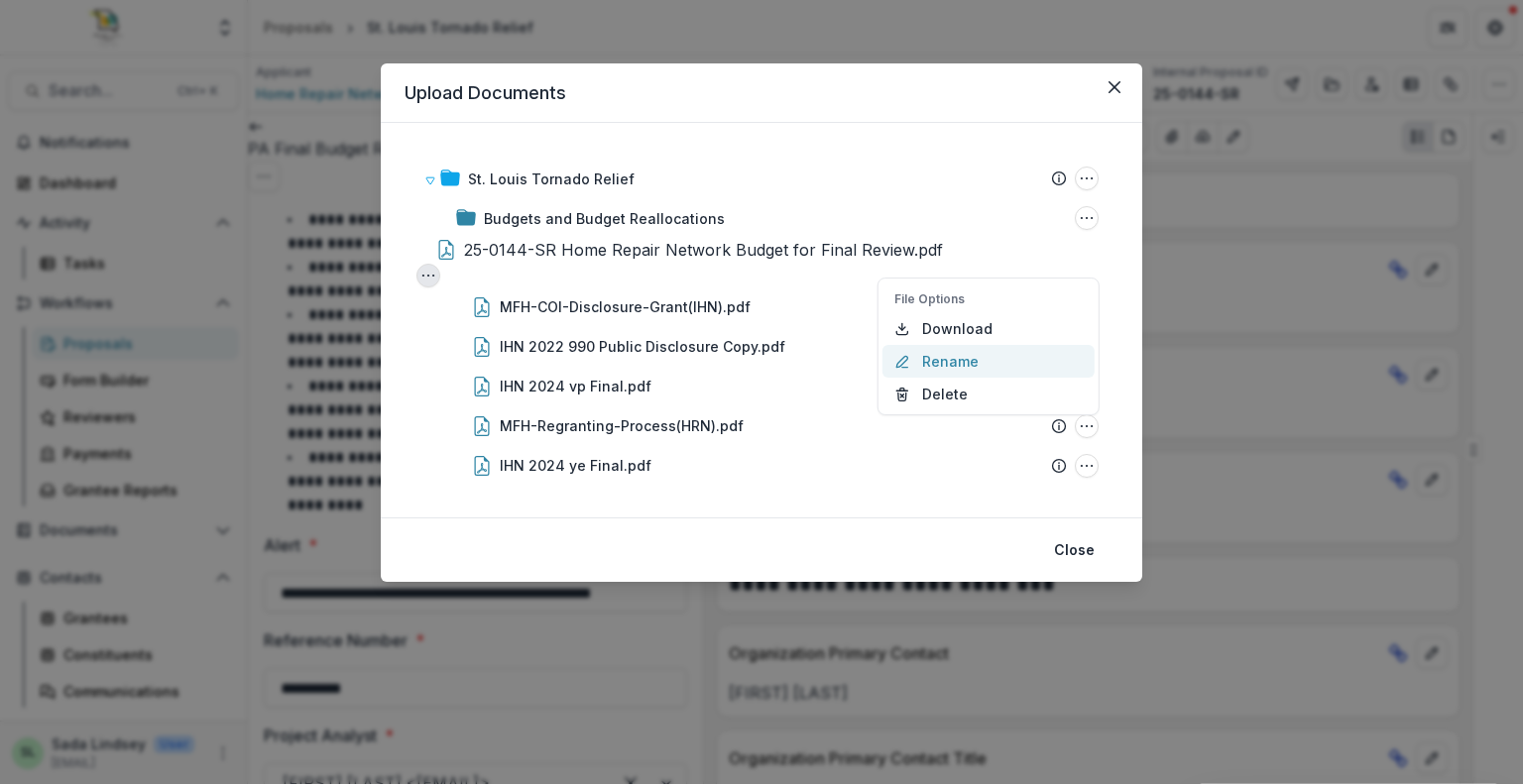 click on "Rename" at bounding box center (989, 361) 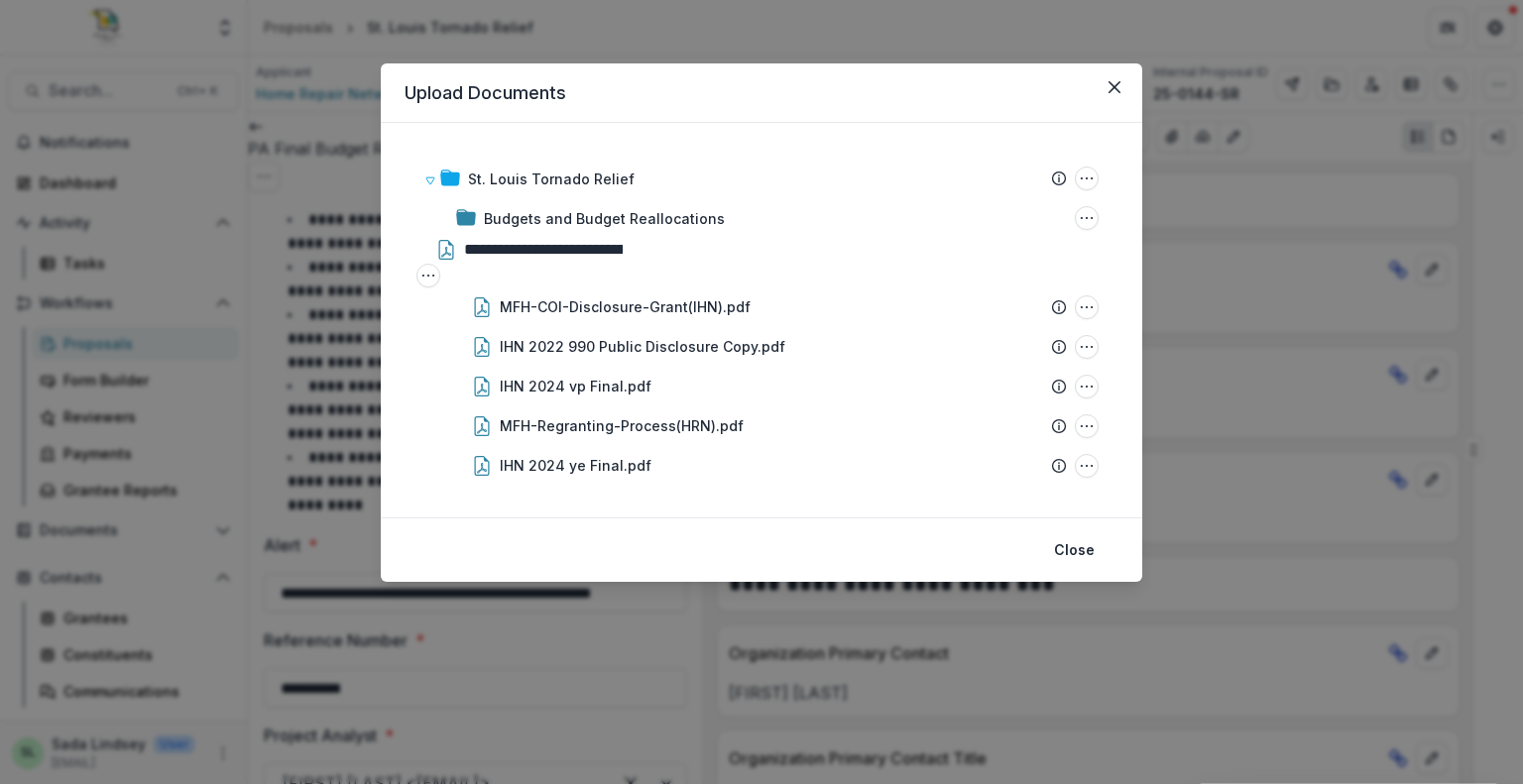 click on "**********" at bounding box center (543, 250) 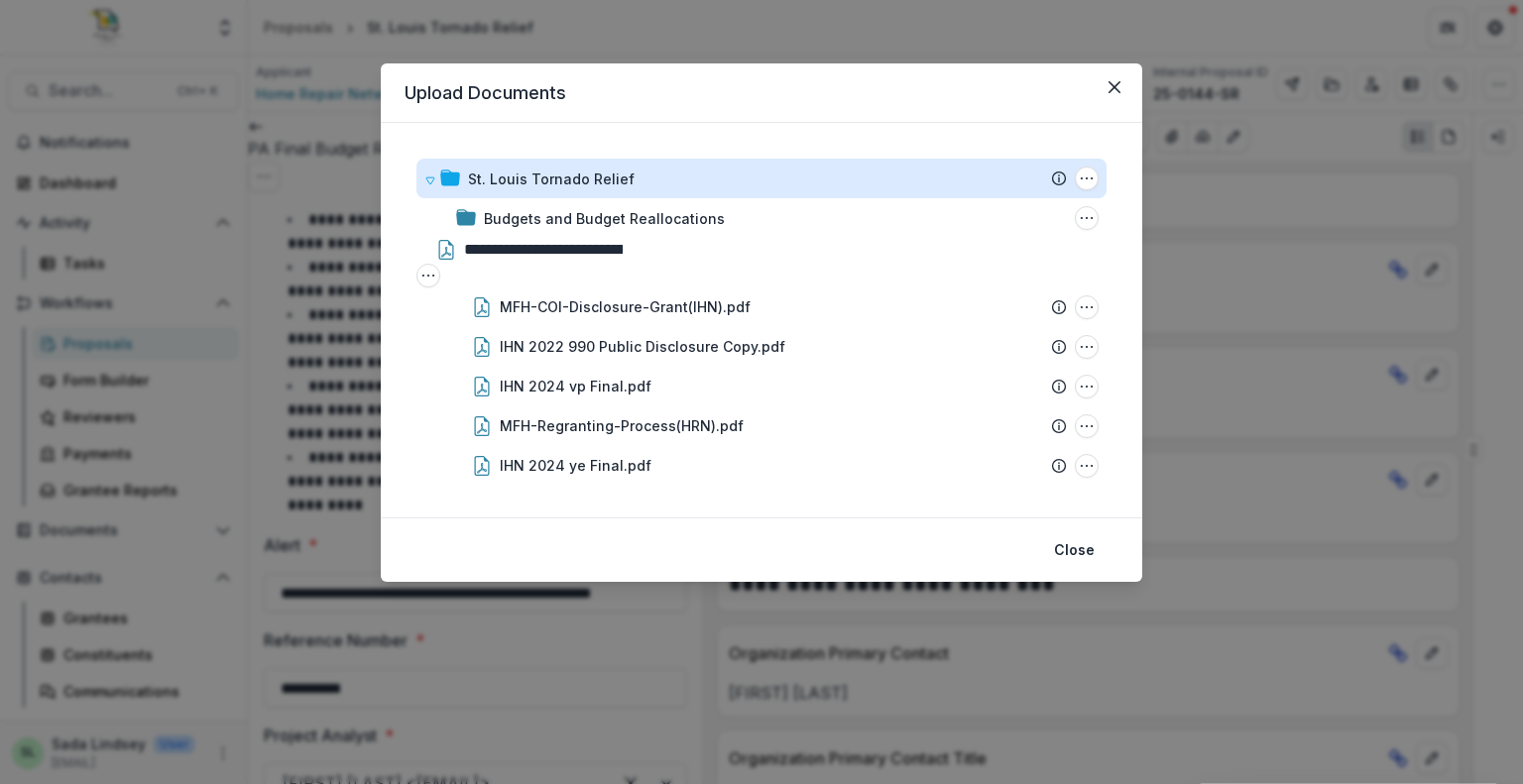 type on "**********" 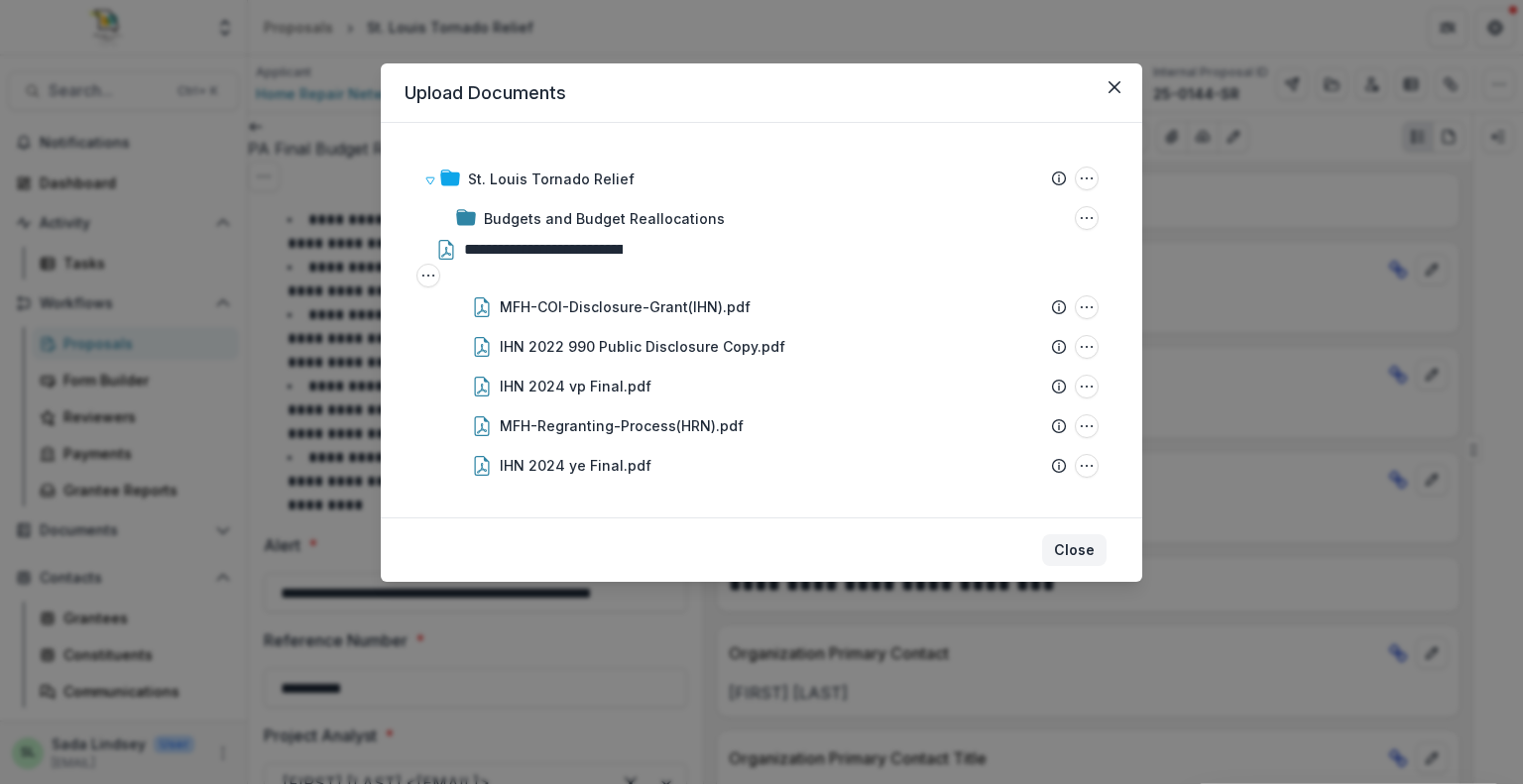 click on "Close" at bounding box center (1074, 550) 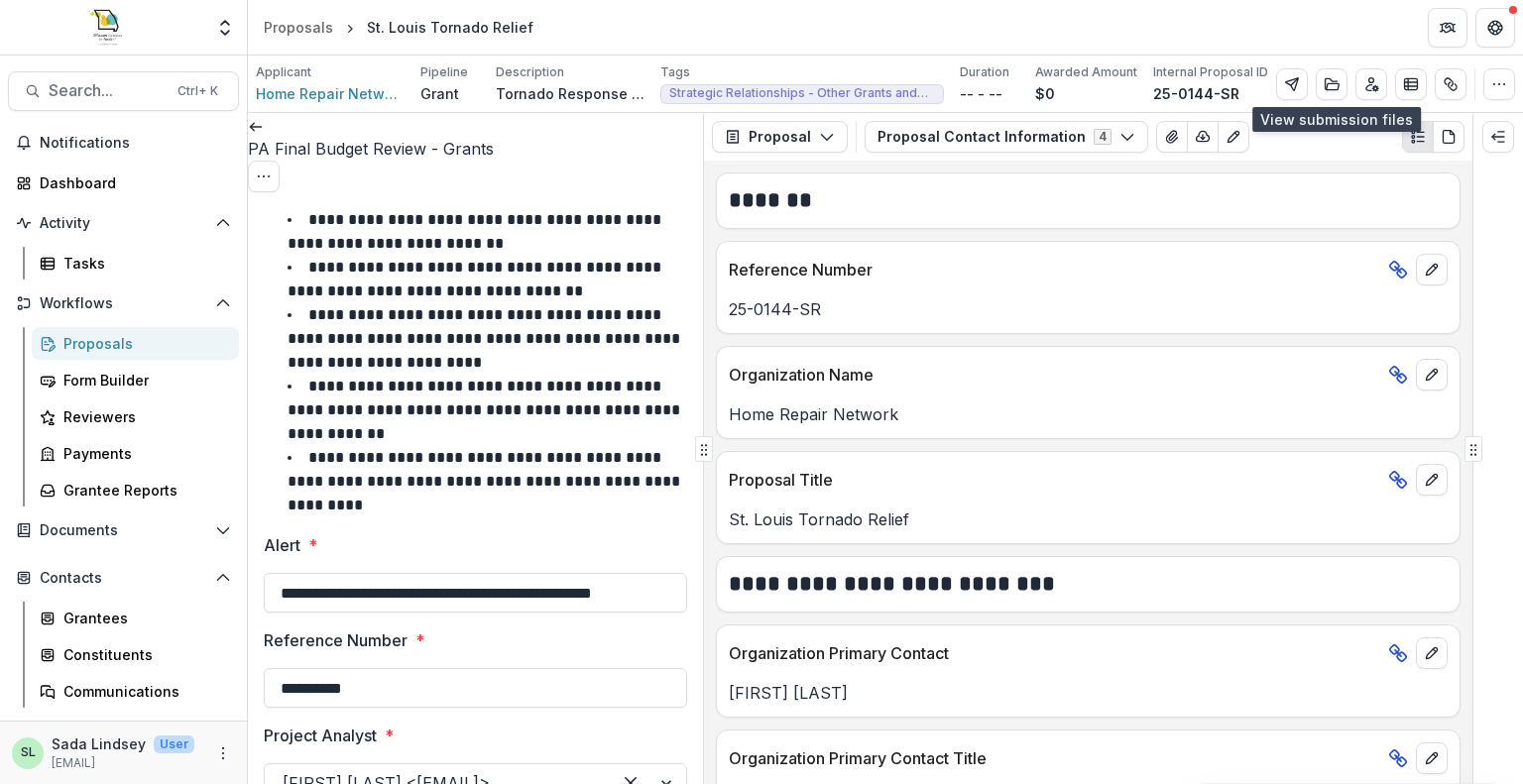 scroll, scrollTop: 1982, scrollLeft: 0, axis: vertical 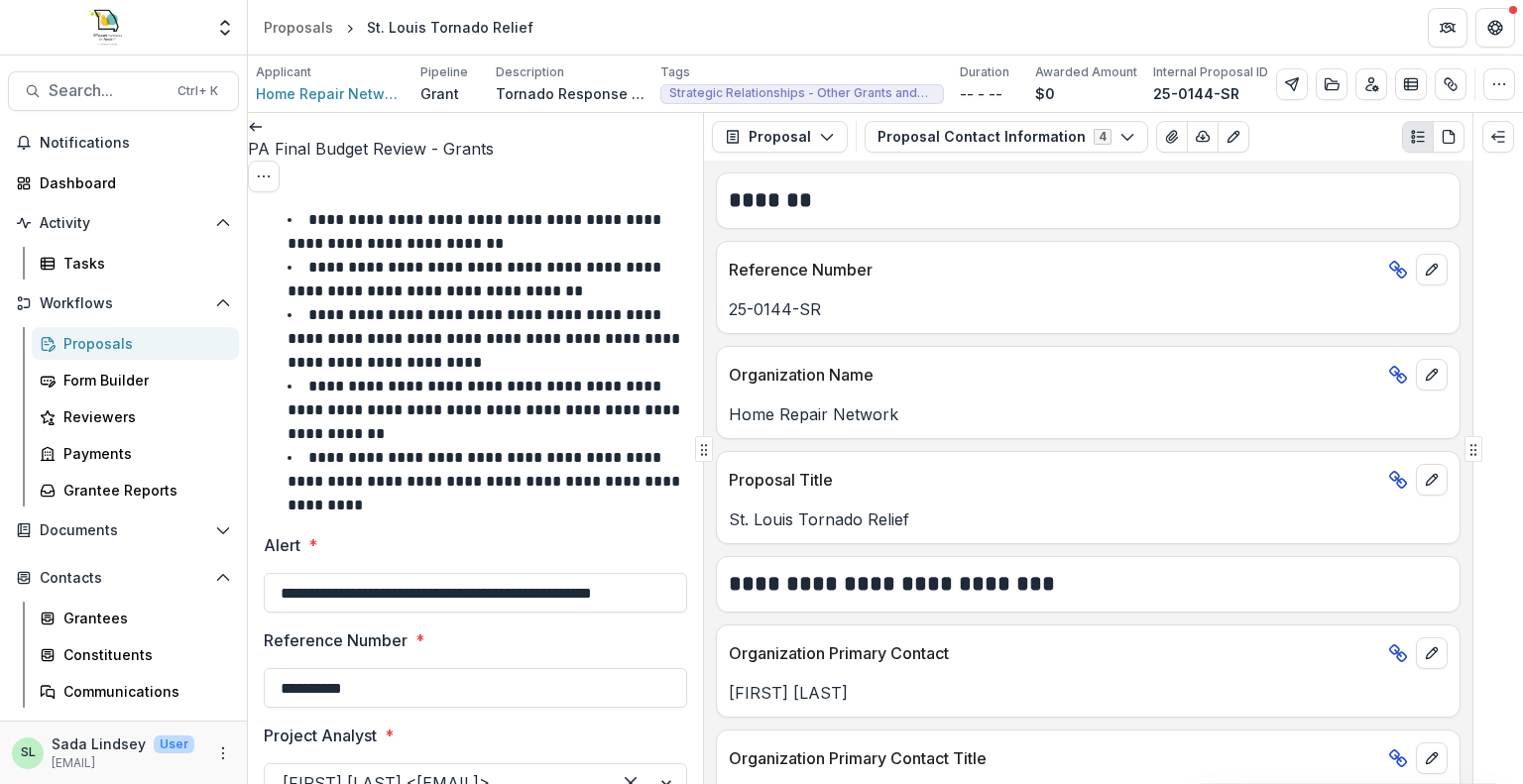 click on "**********" at bounding box center [472, 2409] 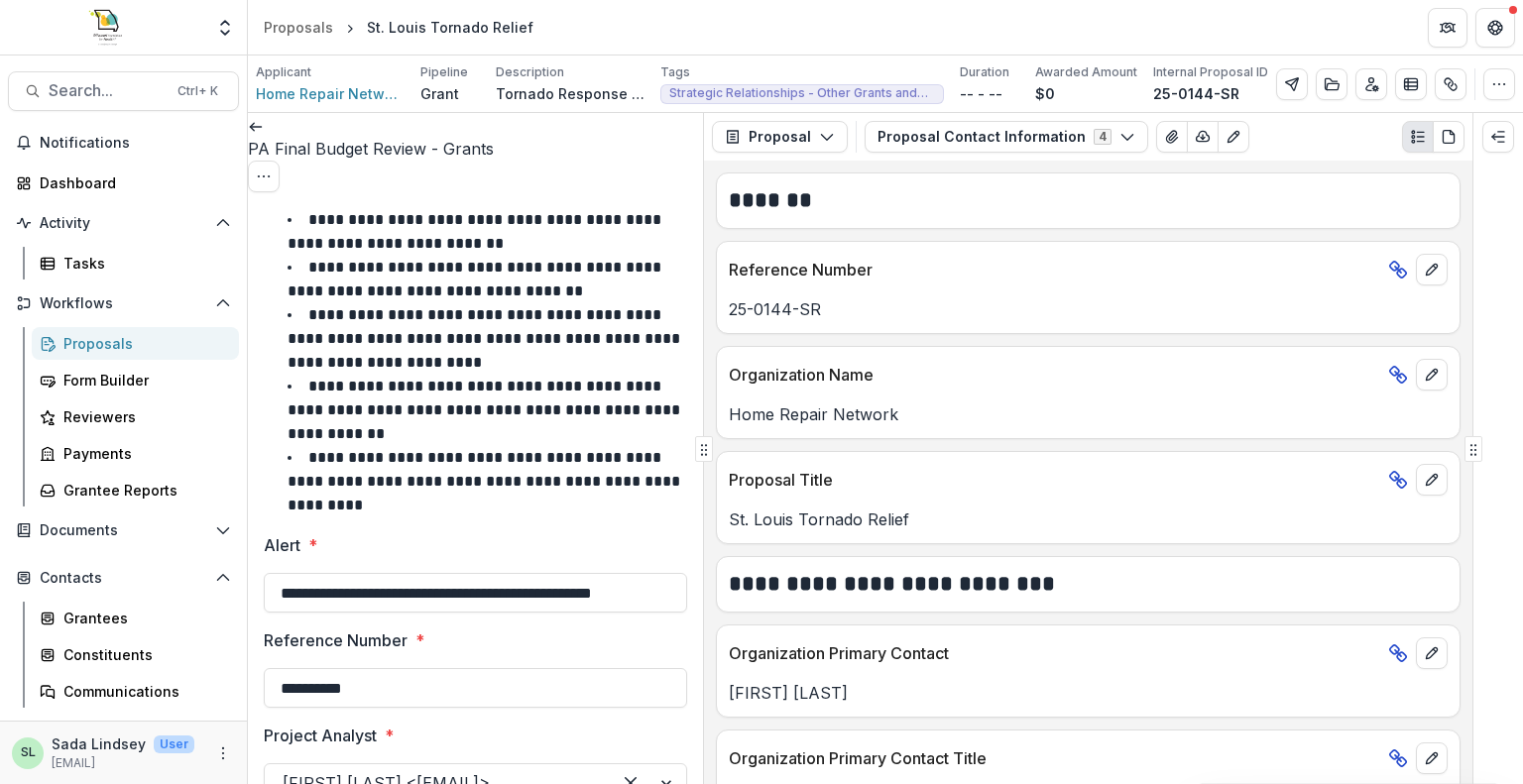 scroll, scrollTop: 59, scrollLeft: 0, axis: vertical 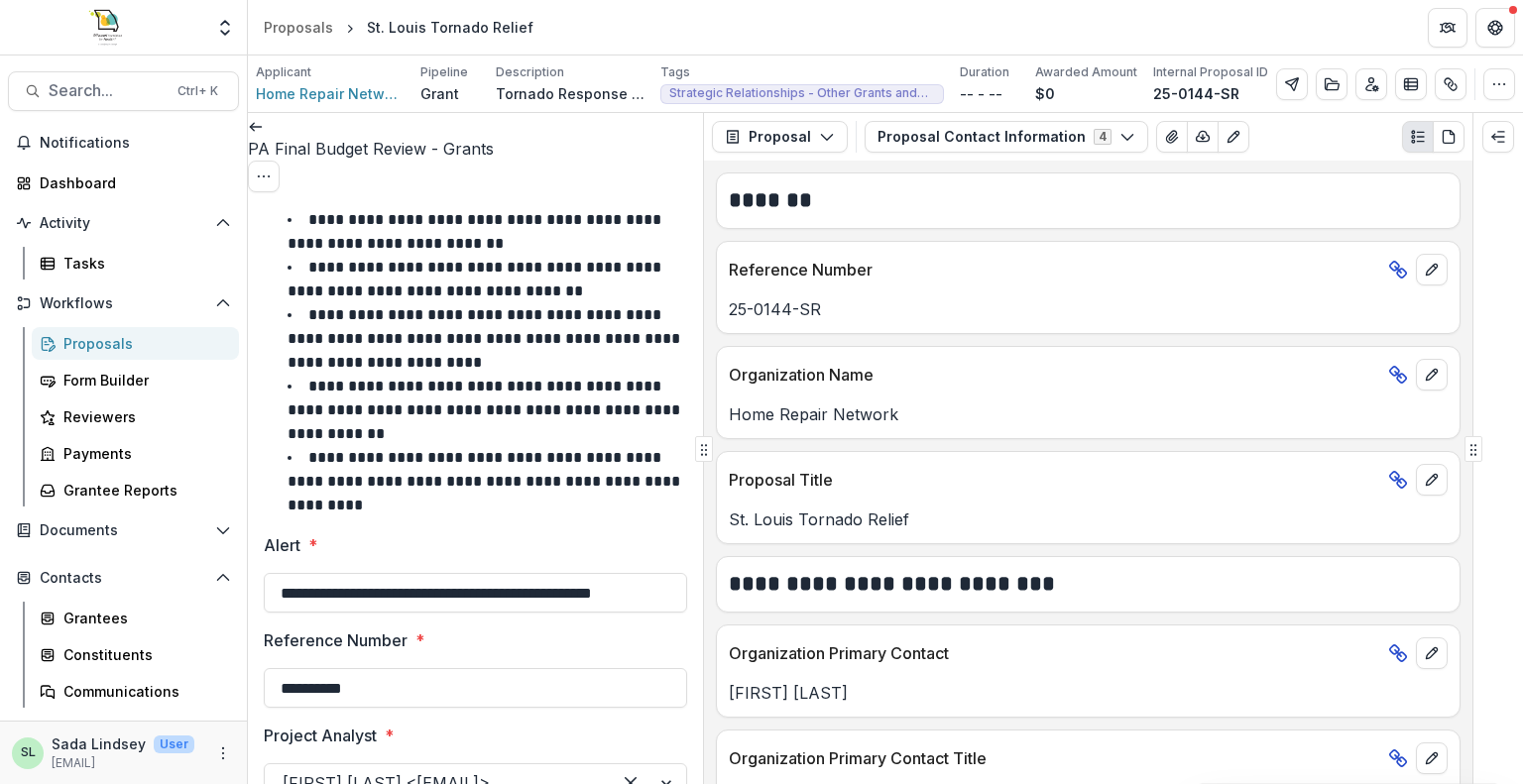 type on "**********" 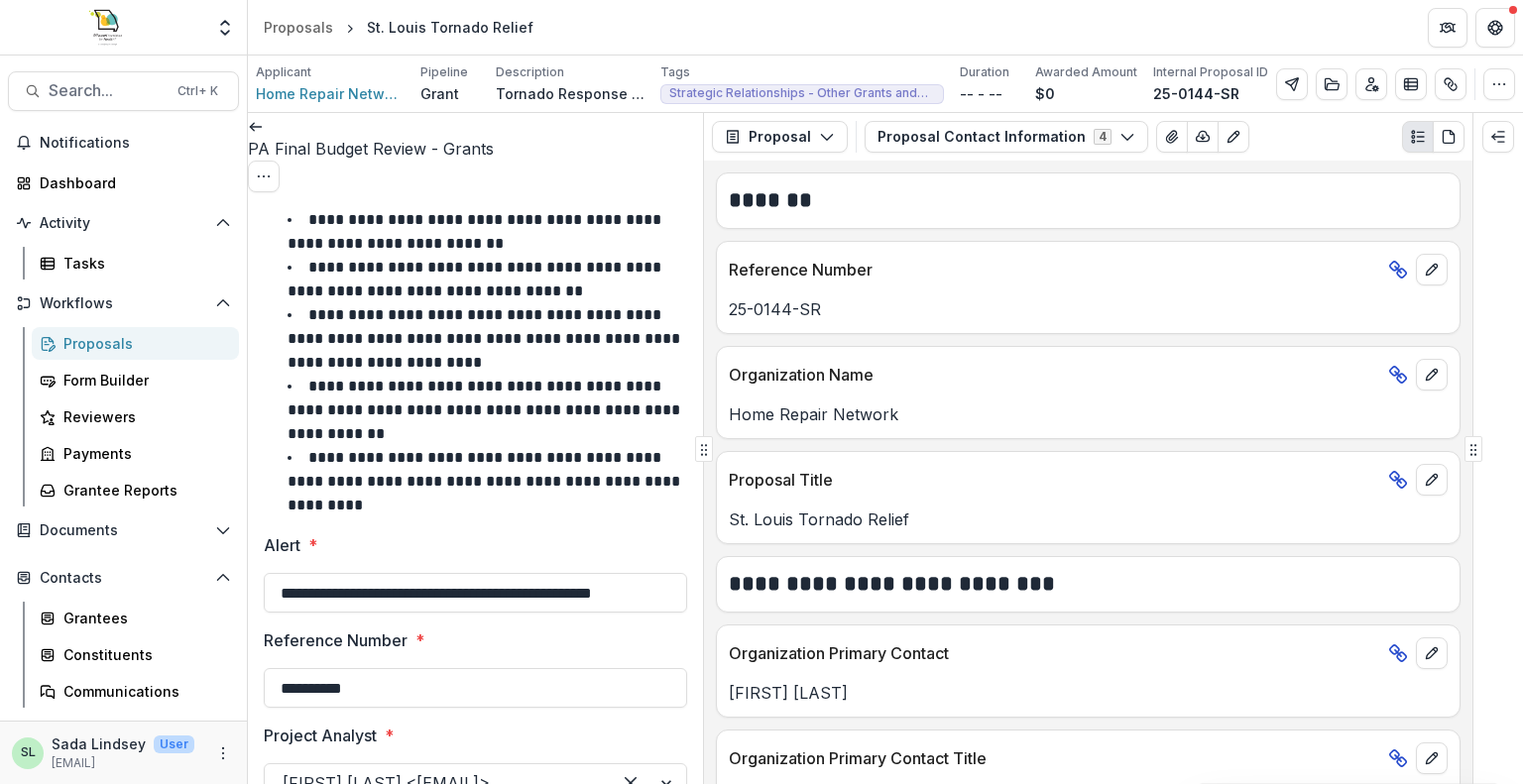 scroll, scrollTop: 0, scrollLeft: 0, axis: both 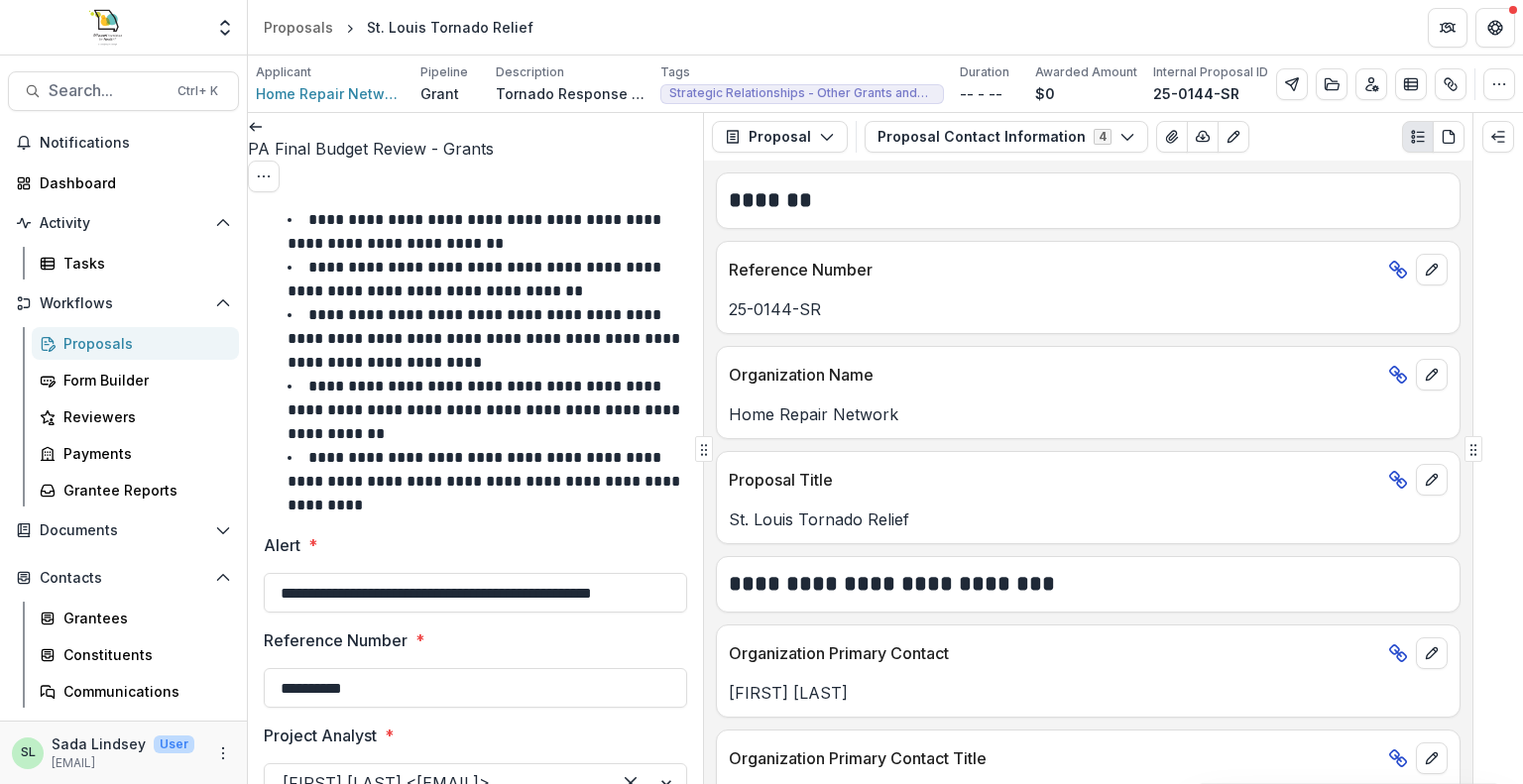 click 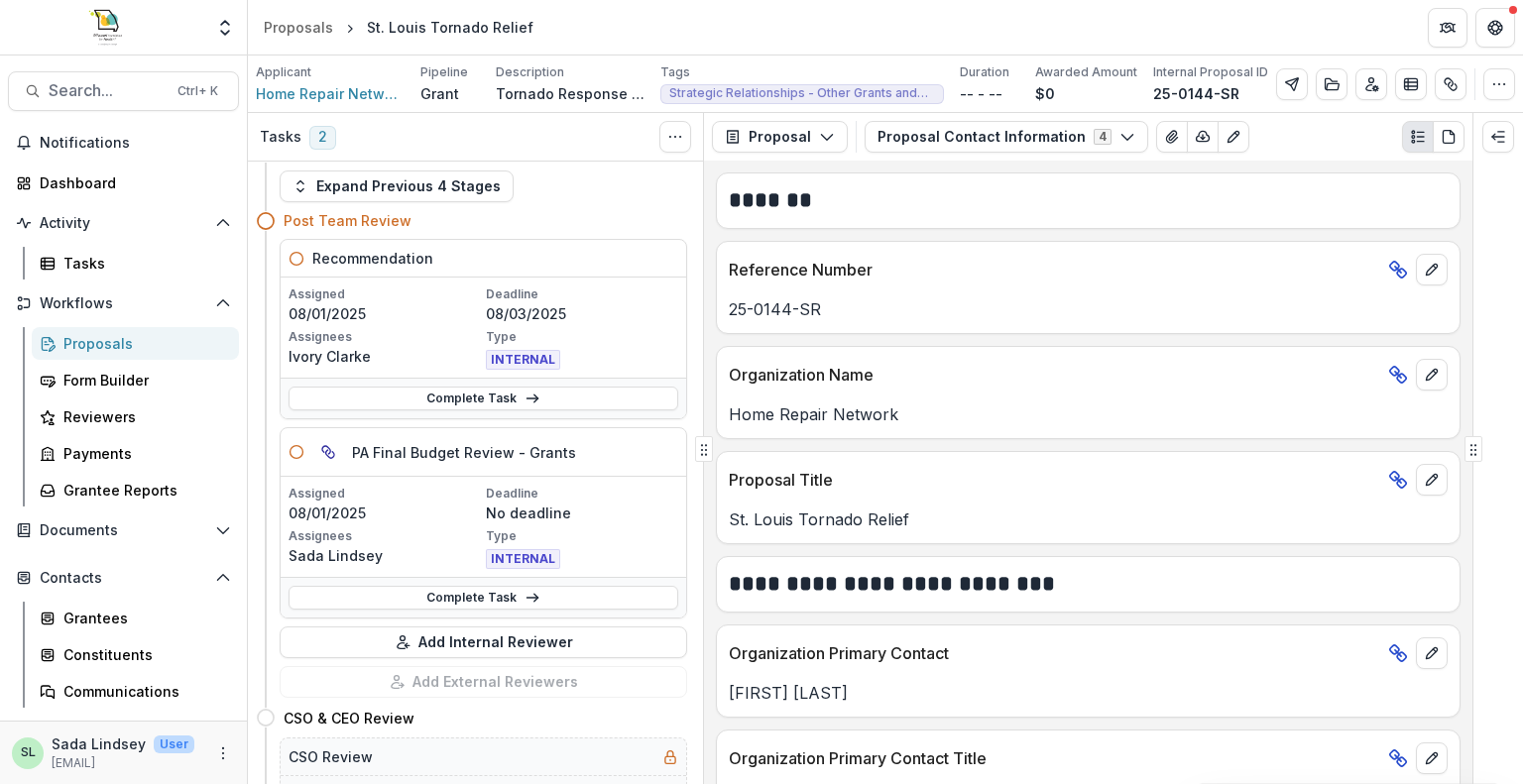 scroll, scrollTop: 0, scrollLeft: 0, axis: both 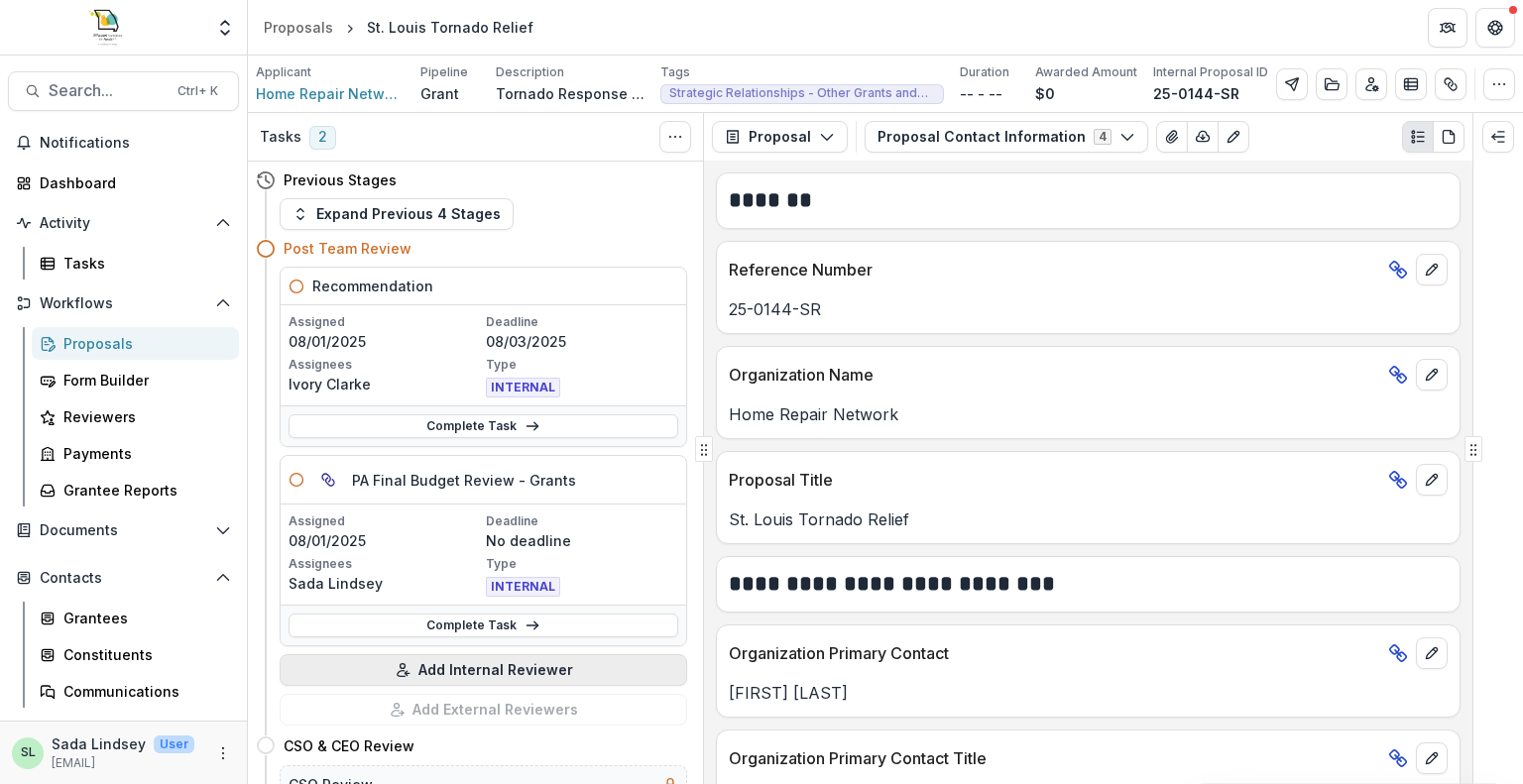 click on "Add Internal Reviewer" at bounding box center [483, 670] 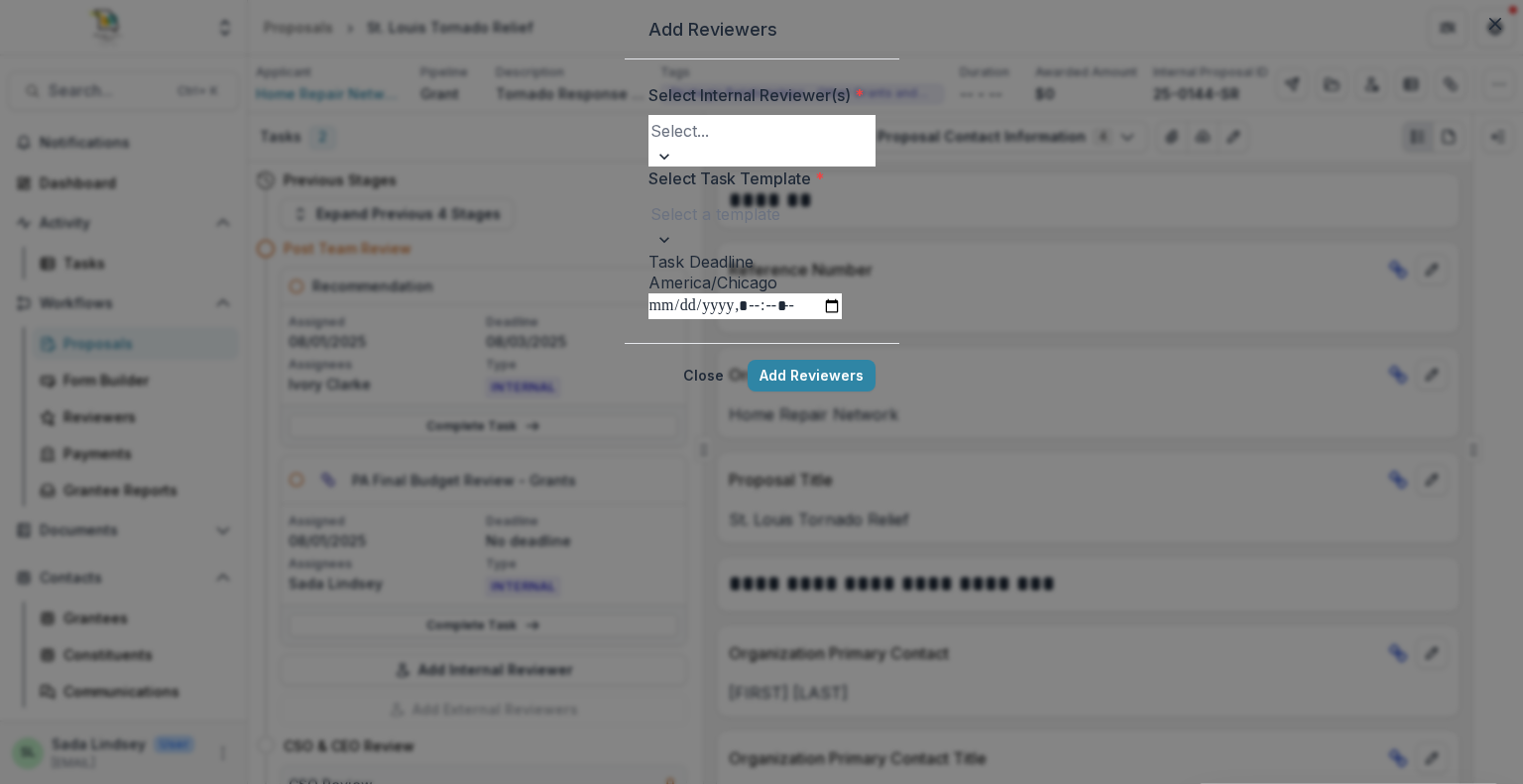 click at bounding box center (762, 131) 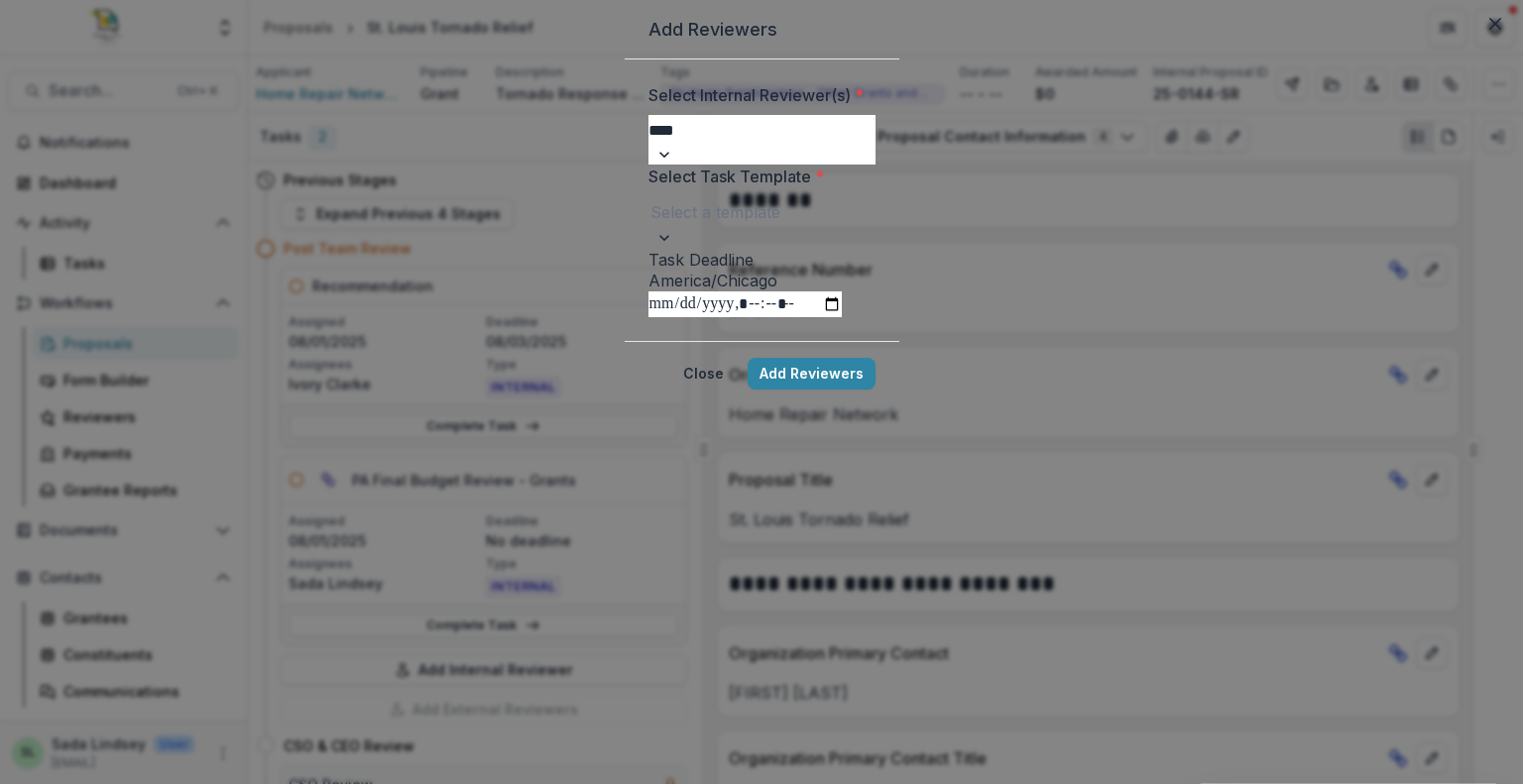 type on "*****" 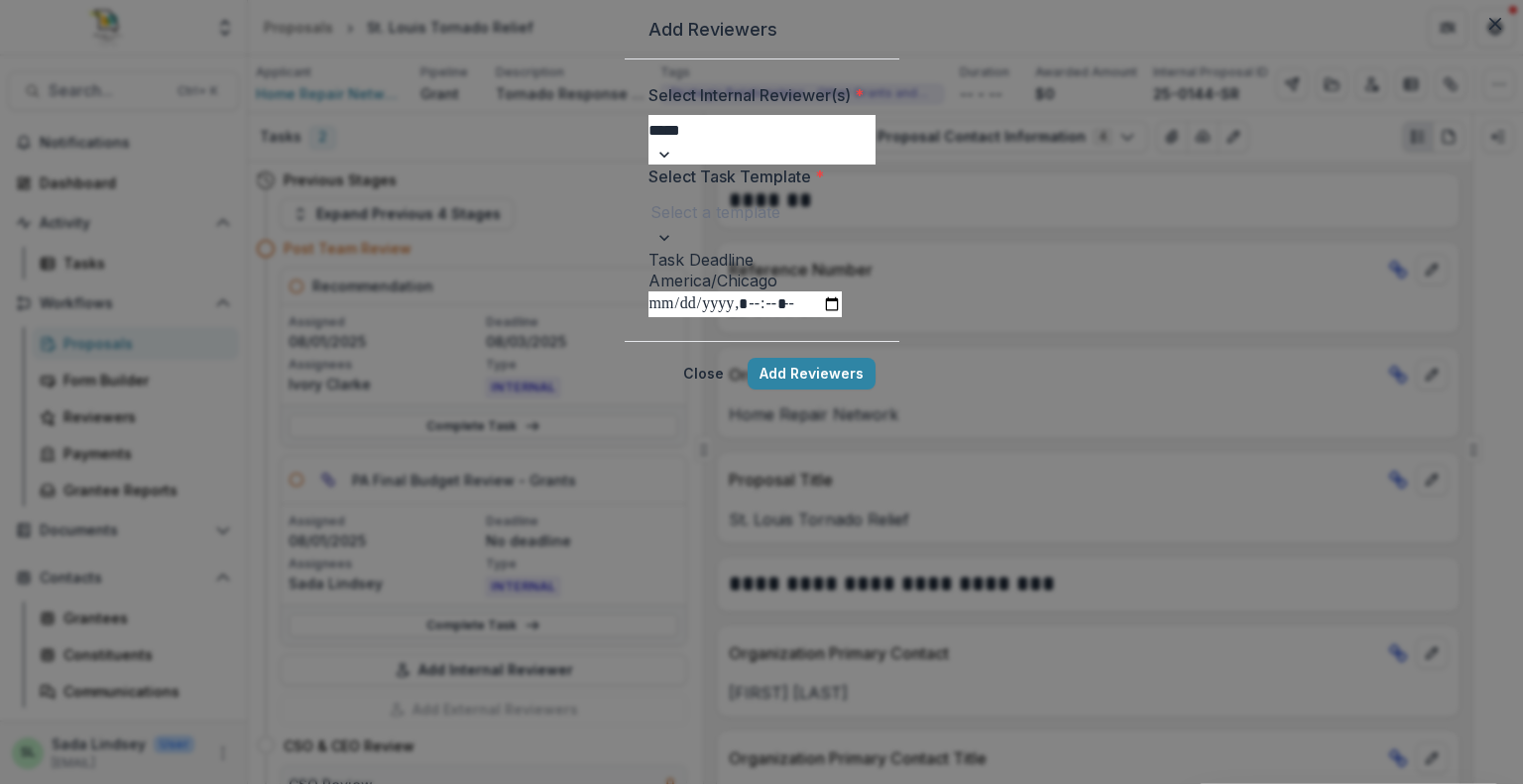 click on "[FIRST] [LAST] - [EMAIL]" at bounding box center [762, 796] 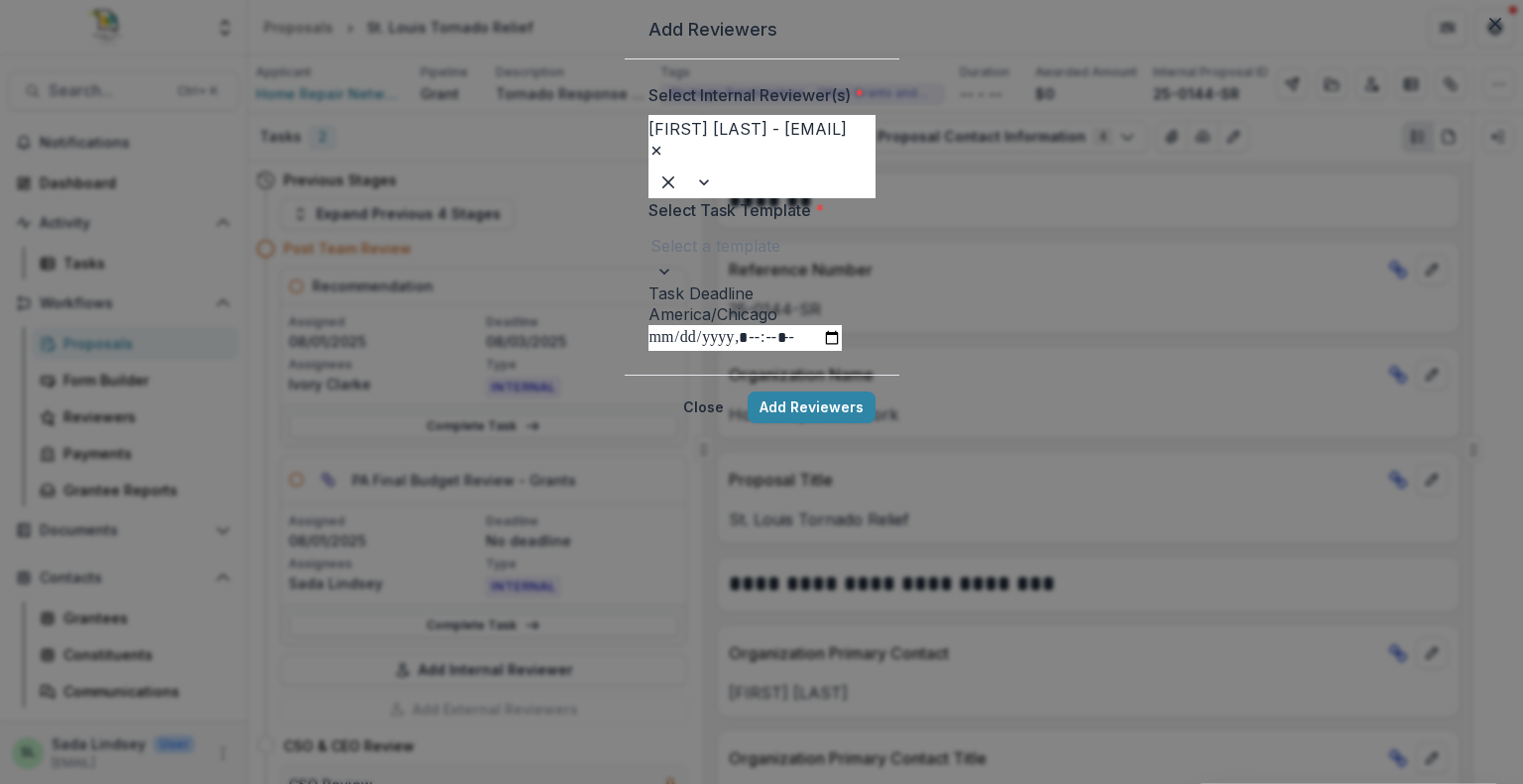 click at bounding box center [762, 246] 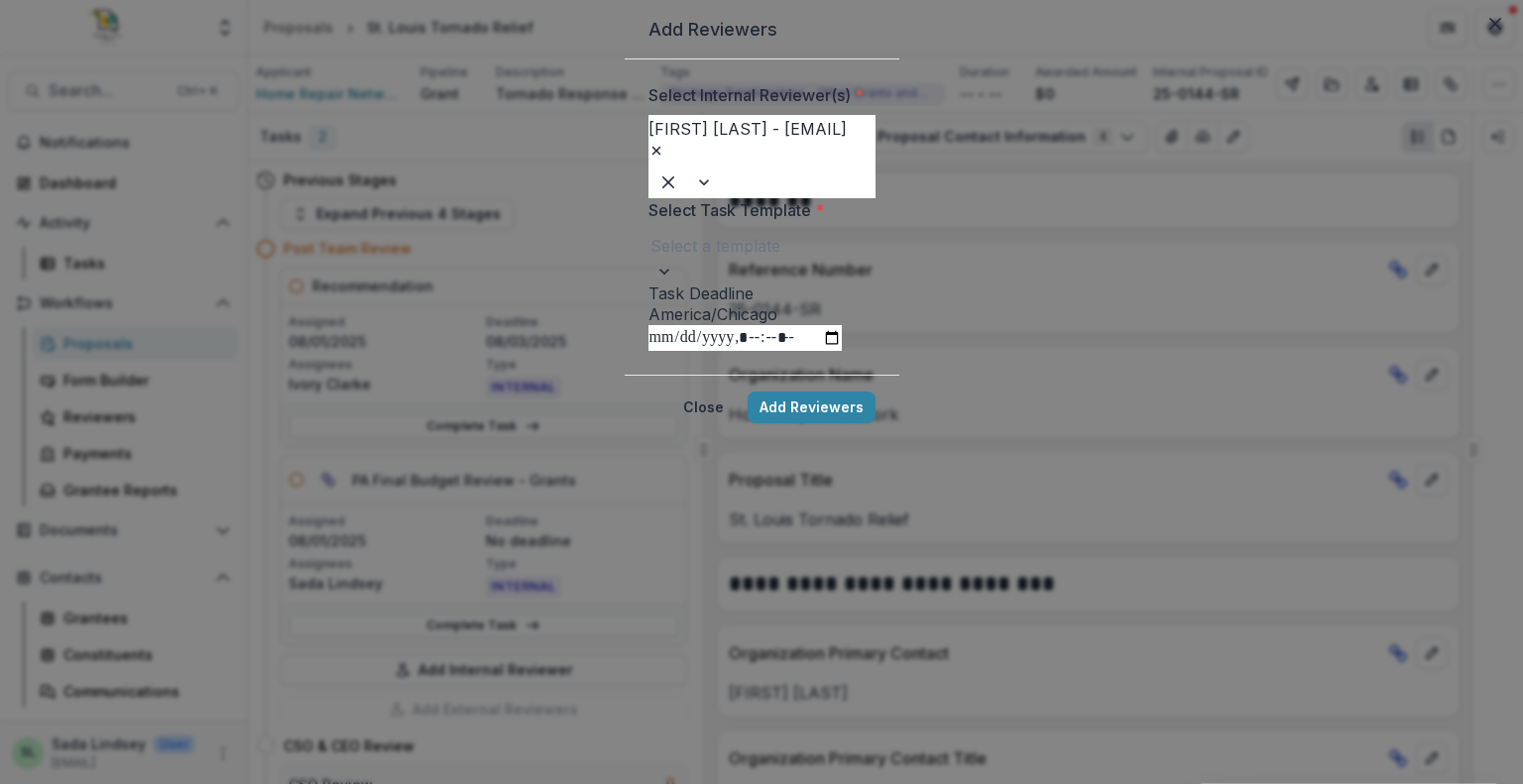 click on "Acct Final Budget Review - Grants2" at bounding box center [762, 820] 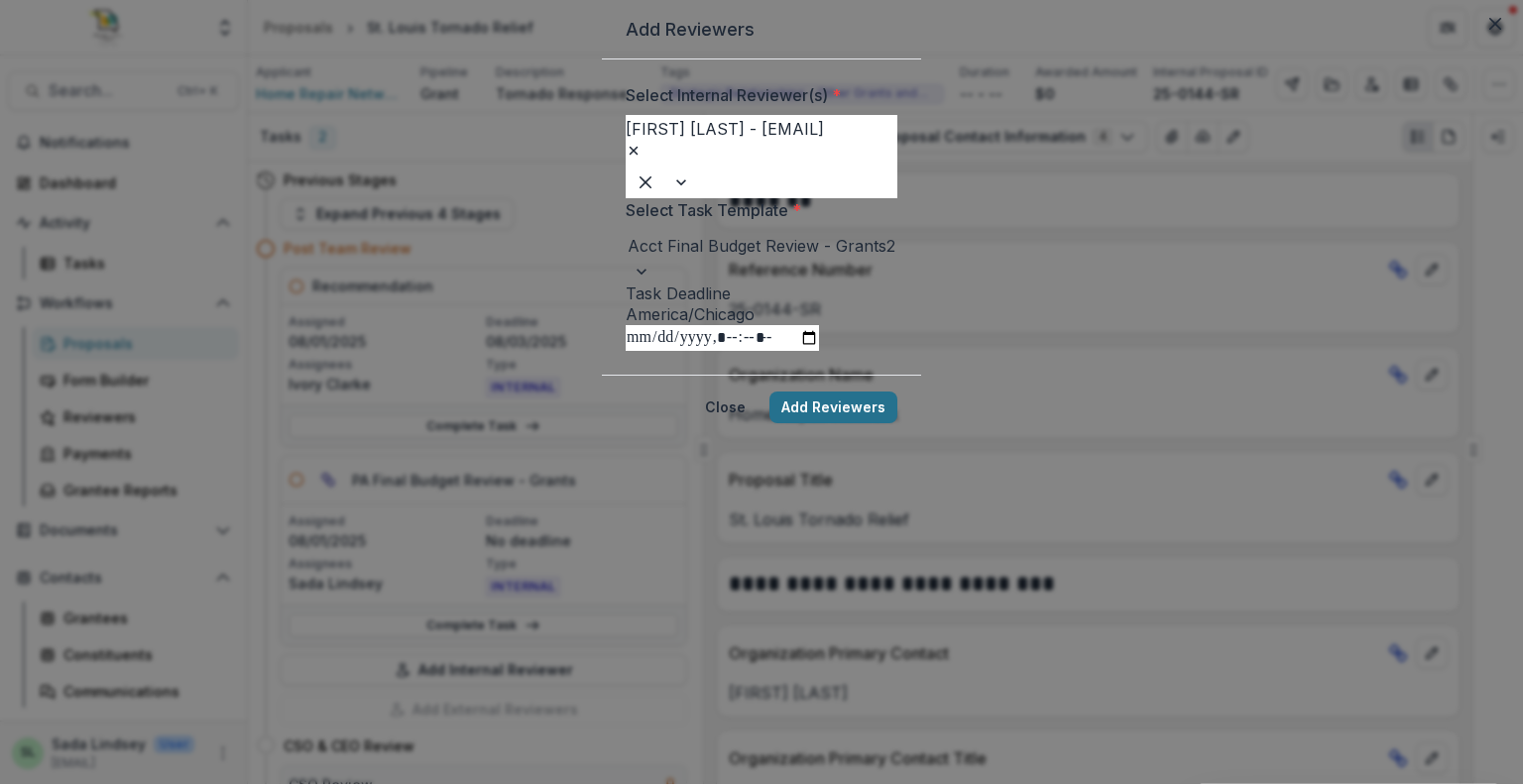 click on "Add Reviewers" at bounding box center [833, 407] 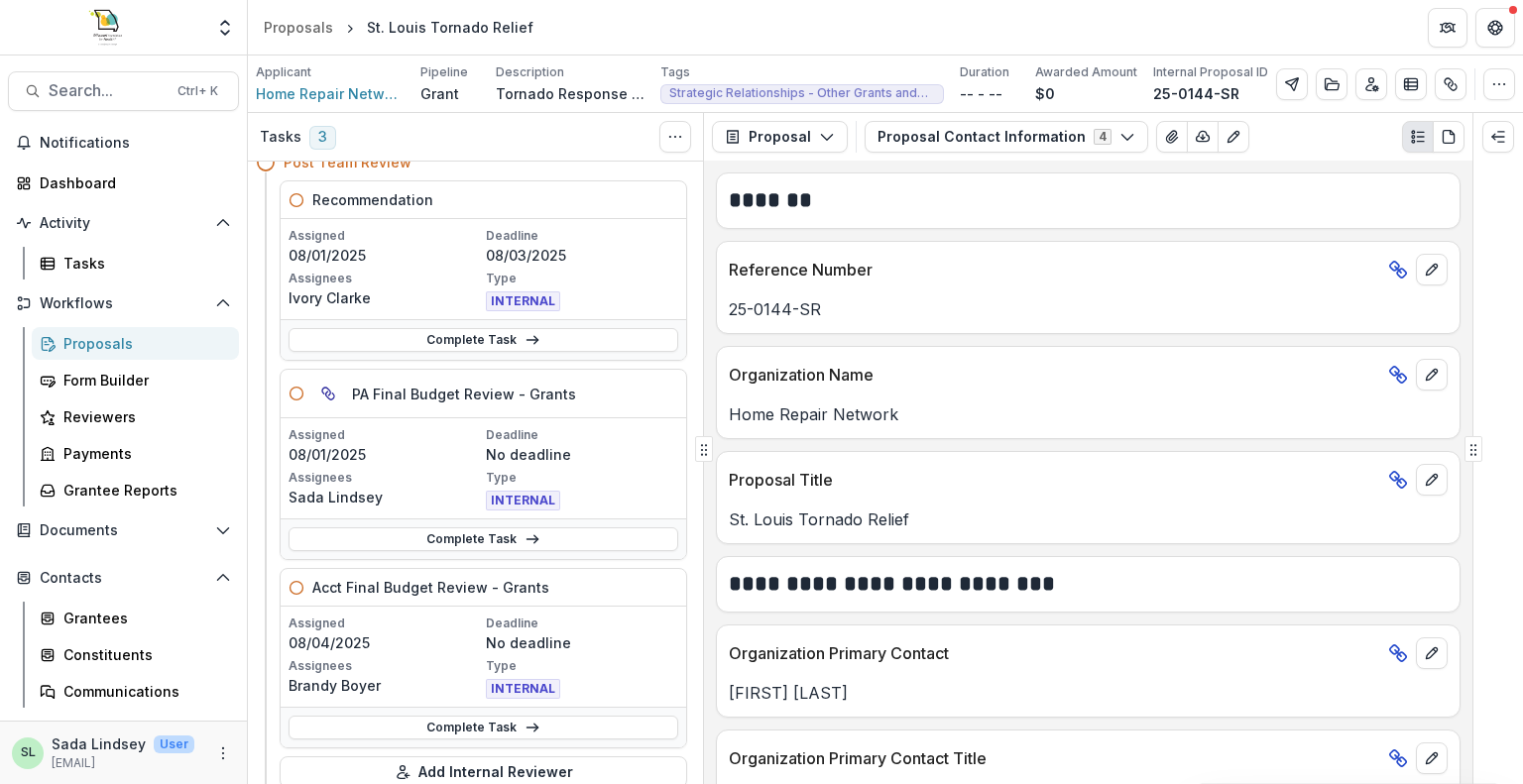 scroll, scrollTop: 396, scrollLeft: 0, axis: vertical 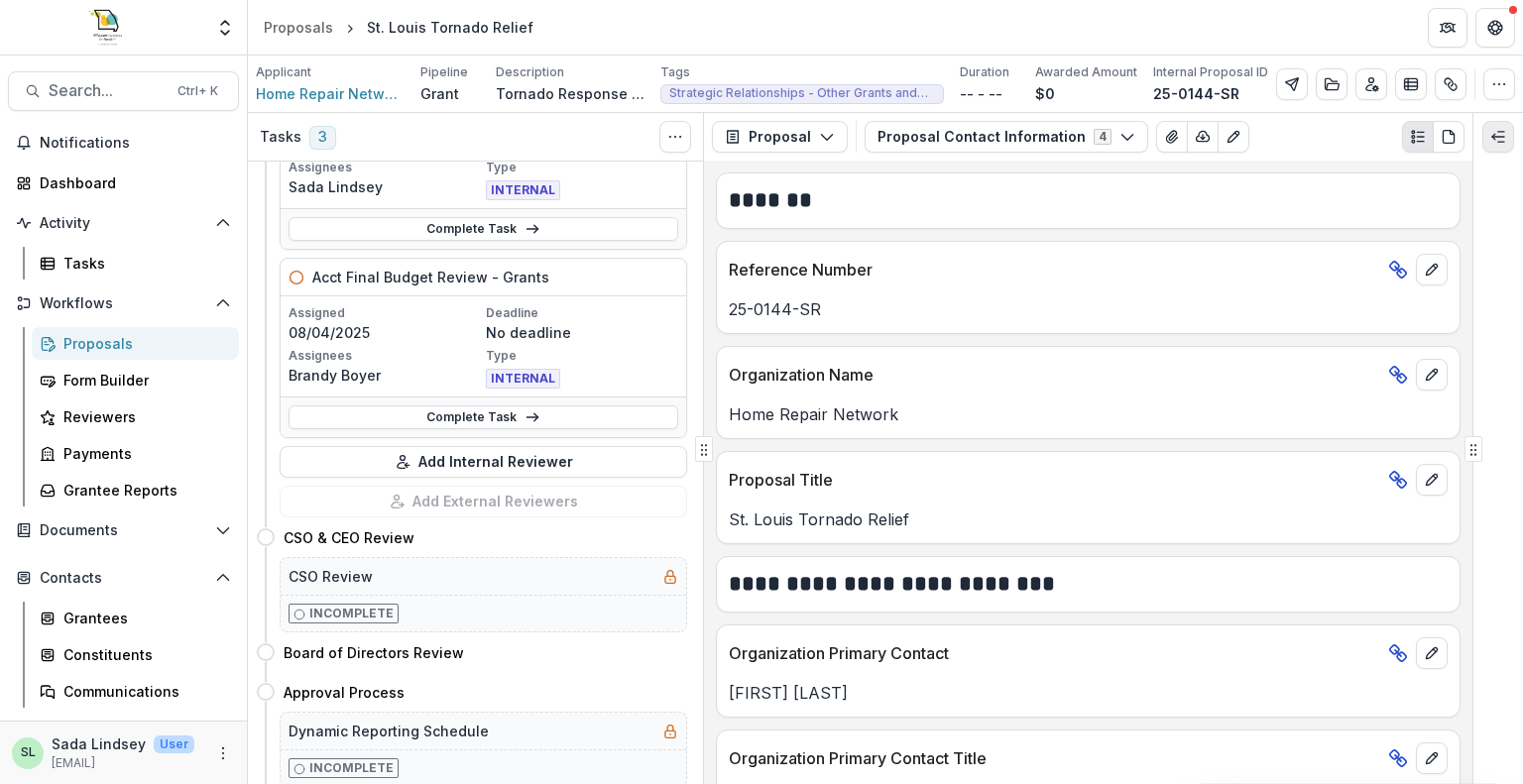 click 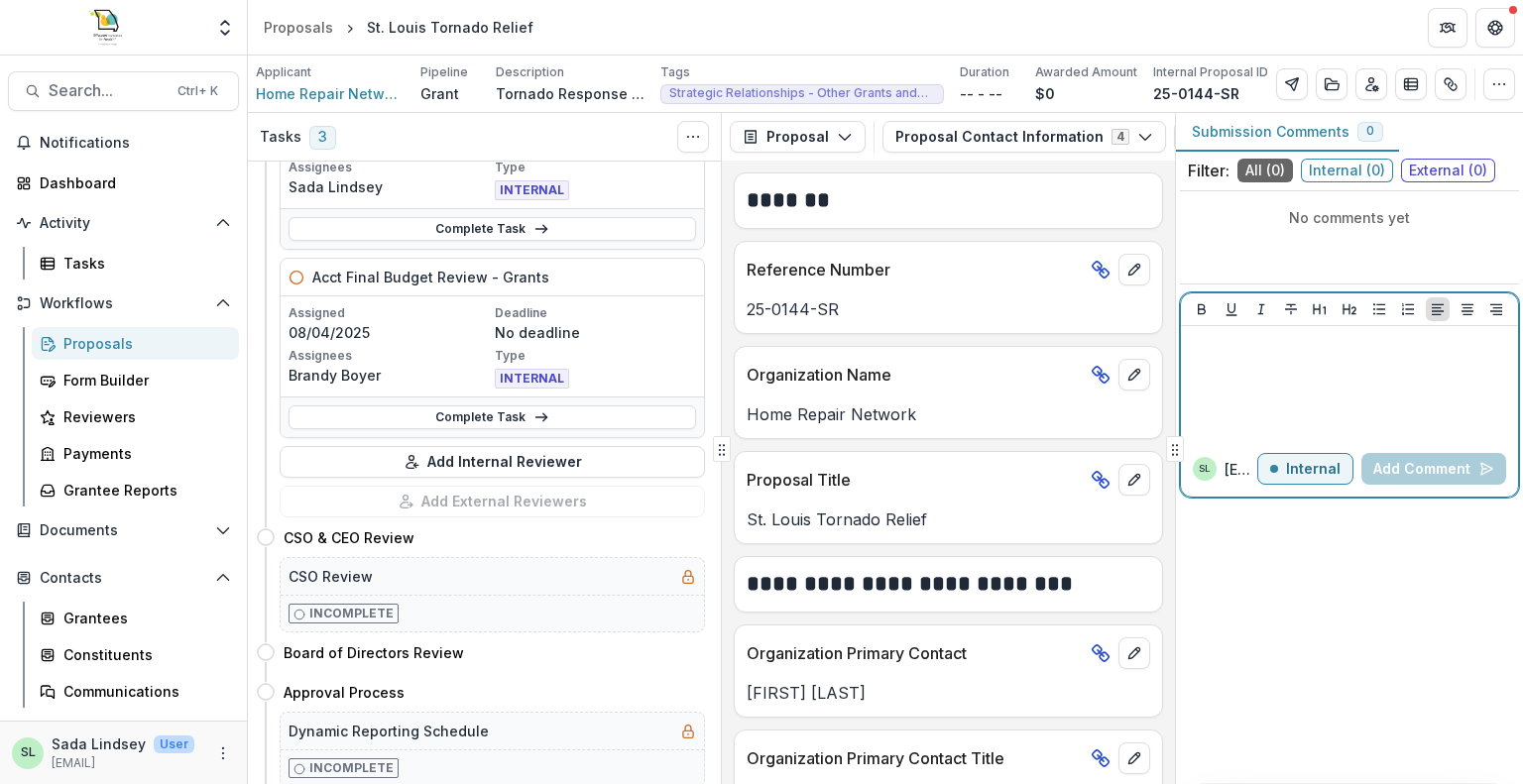 click at bounding box center (1349, 384) 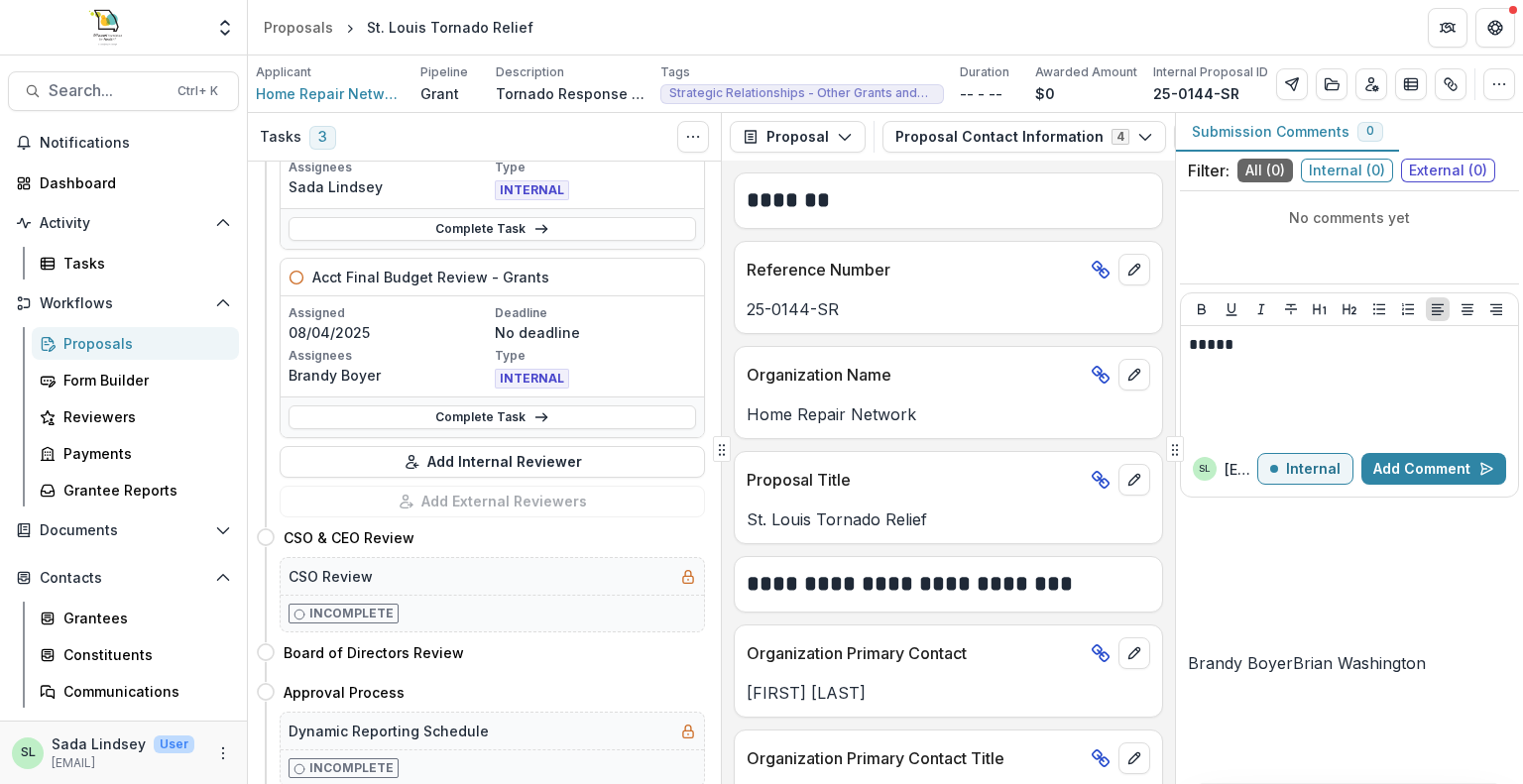 click on "Brandy Boyer" at bounding box center [1240, 663] 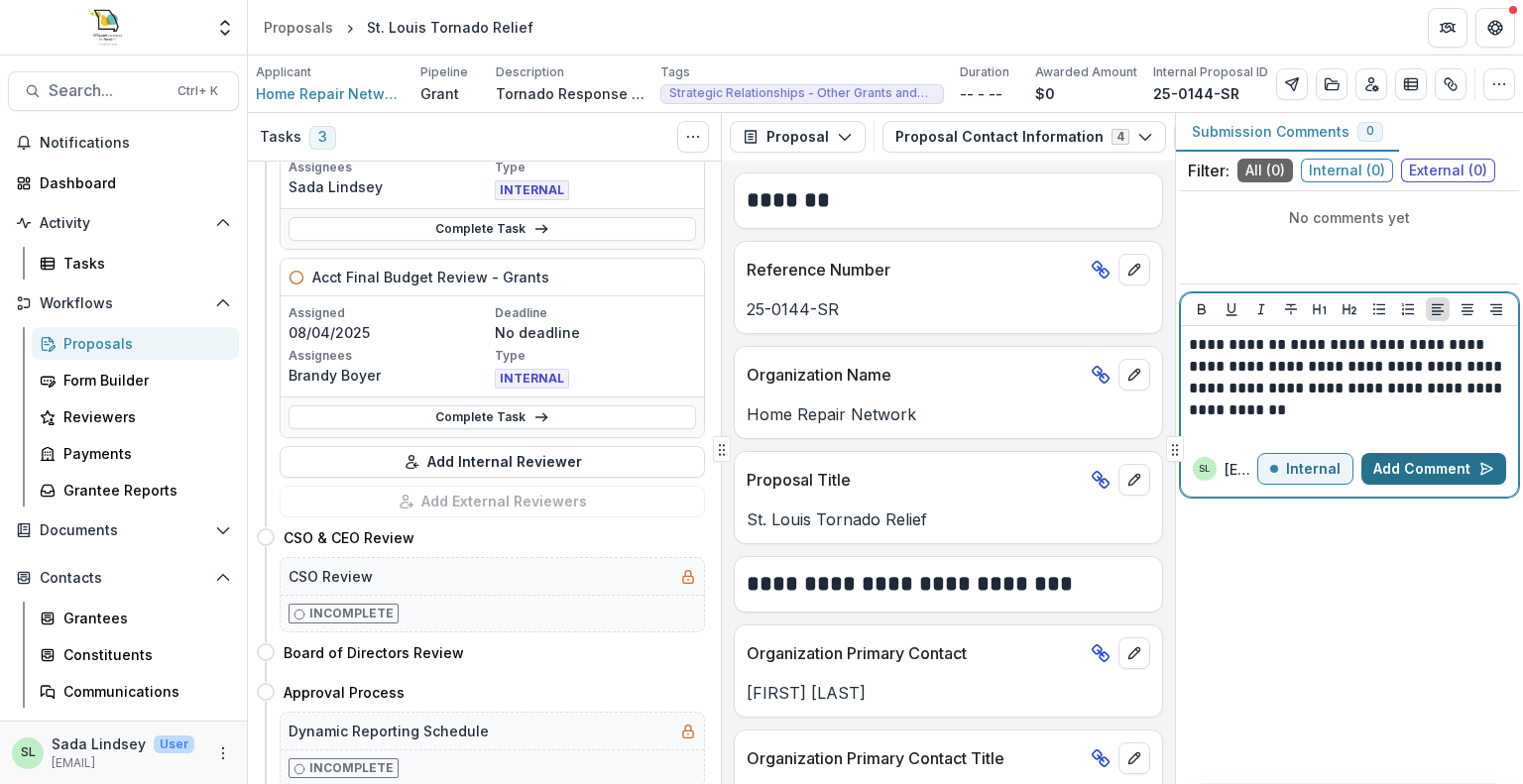 click on "Add Comment" at bounding box center (1434, 469) 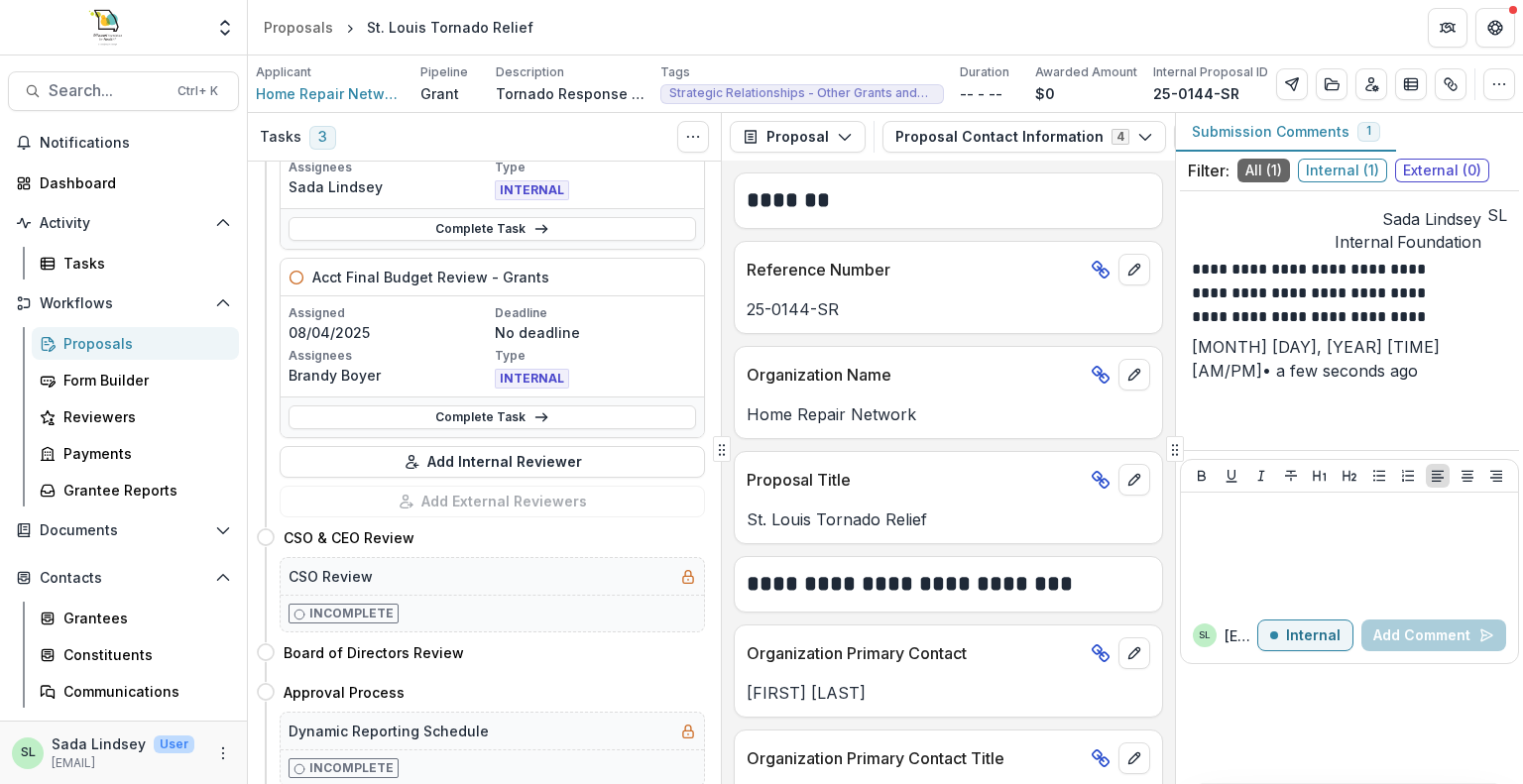click on "*******" at bounding box center (945, 200) 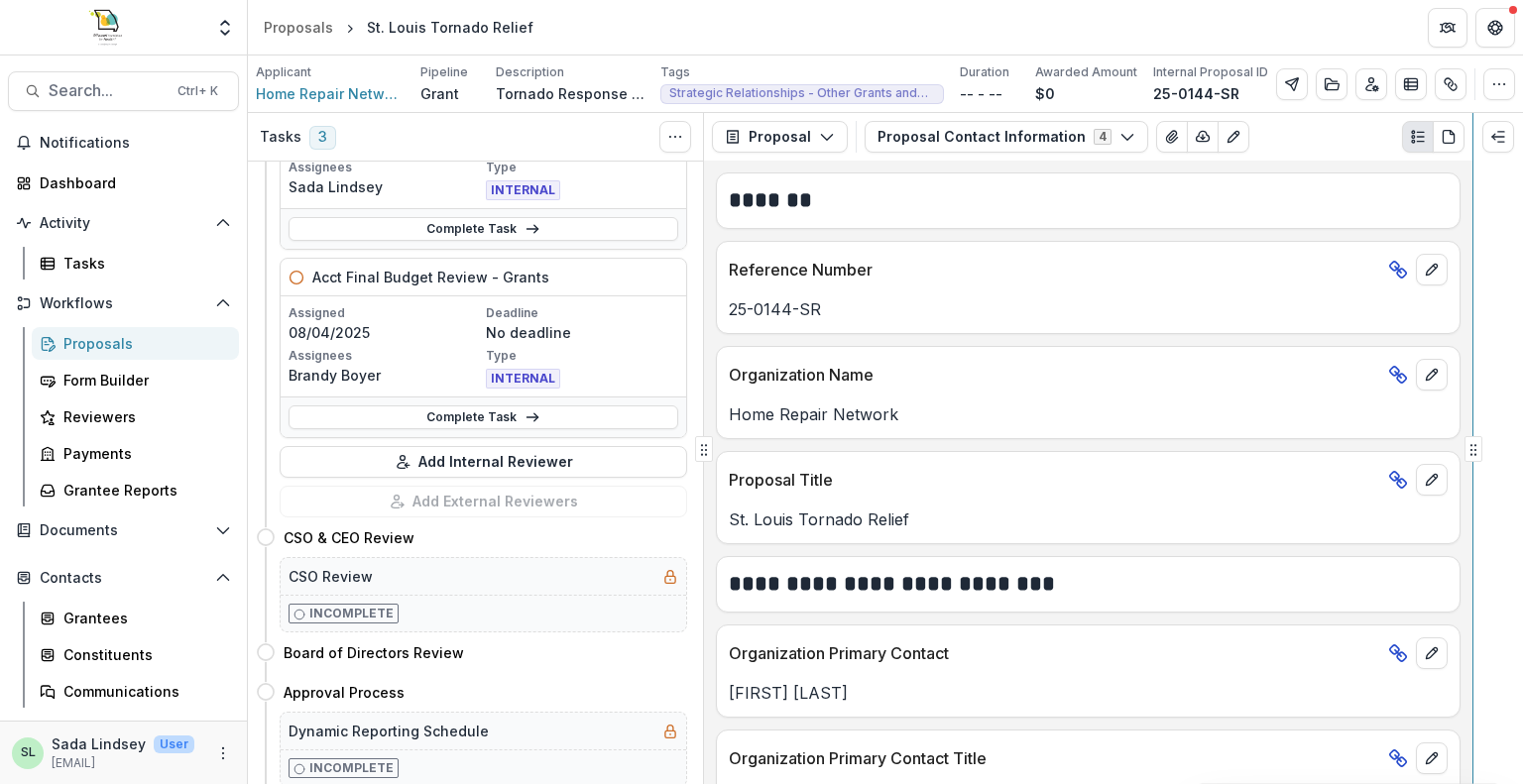 click on "Tasks 3 Show Cancelled Tasks Previous Stages Expand Previous 4 Stages Post Team Review Recommendation Assigned [MONTH]/[DAY]/[YEAR] Deadline [MONTH]/[DAY]/[YEAR] Assignees [FIRST] [LAST] Type INTERNAL Complete Task PA Final Budget Review - Grants Assigned [MONTH]/[DAY]/[YEAR] Deadline No deadline Assignees [FIRST] [LAST] Type INTERNAL Complete Task Acct Final Budget Review - Grants Assigned [MONTH]/[DAY]/[YEAR] Deadline No deadline Assignees [FIRST] [LAST] Type INTERNAL Complete Task Add Internal Reviewer Add External Reviewers CSO & CEO Review Move here CSO Review Incomplete Board of Directors Review Move here Approval Process Move here Dynamic Reporting Schedule Incomplete Dynamic Payment Schedule Incomplete Approval Communication - Grant Incomplete Declination Process Move here Declination Communication Incomplete Active Awards Move here Disbursement Notification Incomplete Disbursement Request Grants Incomplete Closed Awards Move here Declined Move here Declination Communication Incomplete Proposal Proposal Payments Reports Grant Agreements 4 *******" at bounding box center [885, 448] 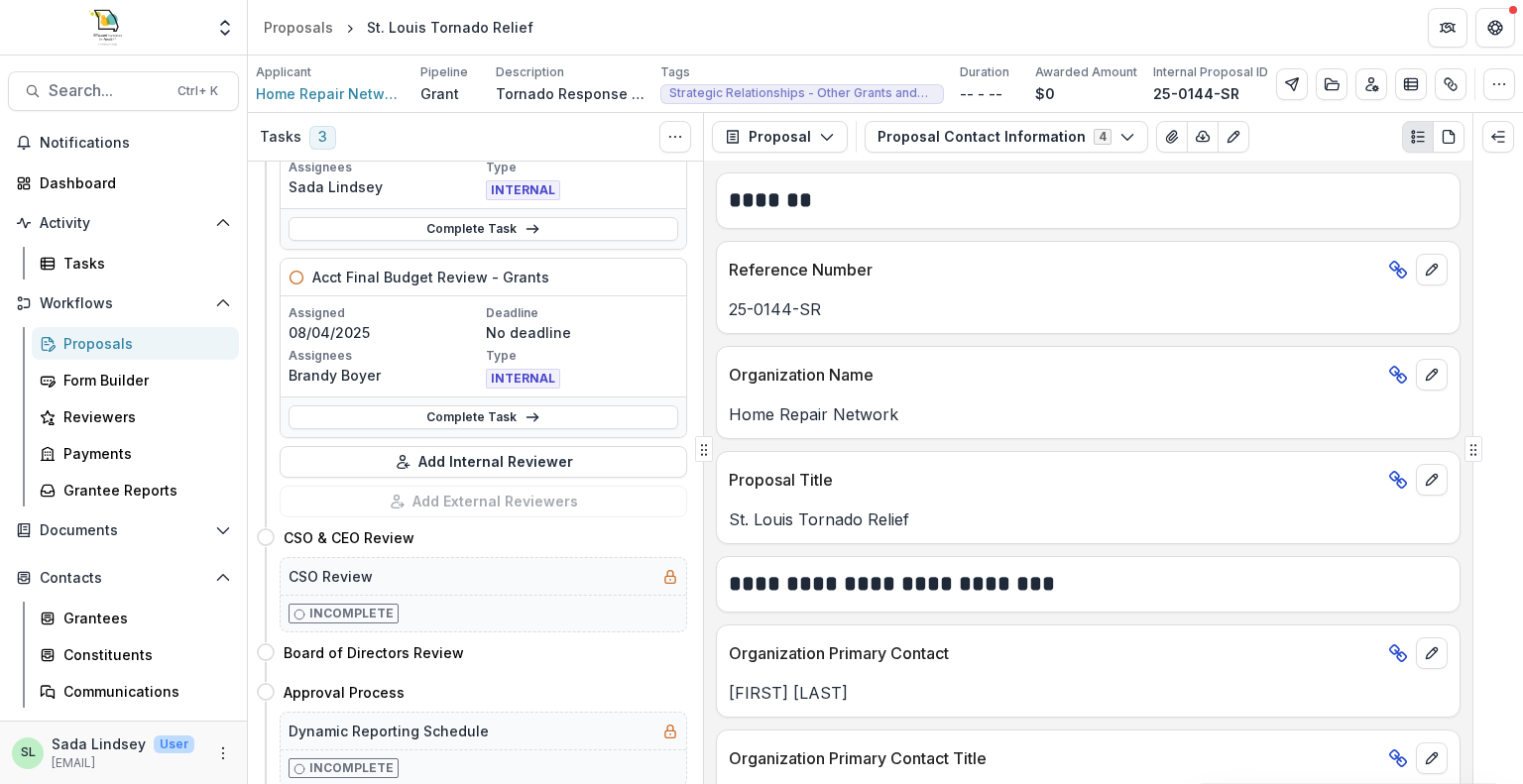 scroll, scrollTop: 297, scrollLeft: 0, axis: vertical 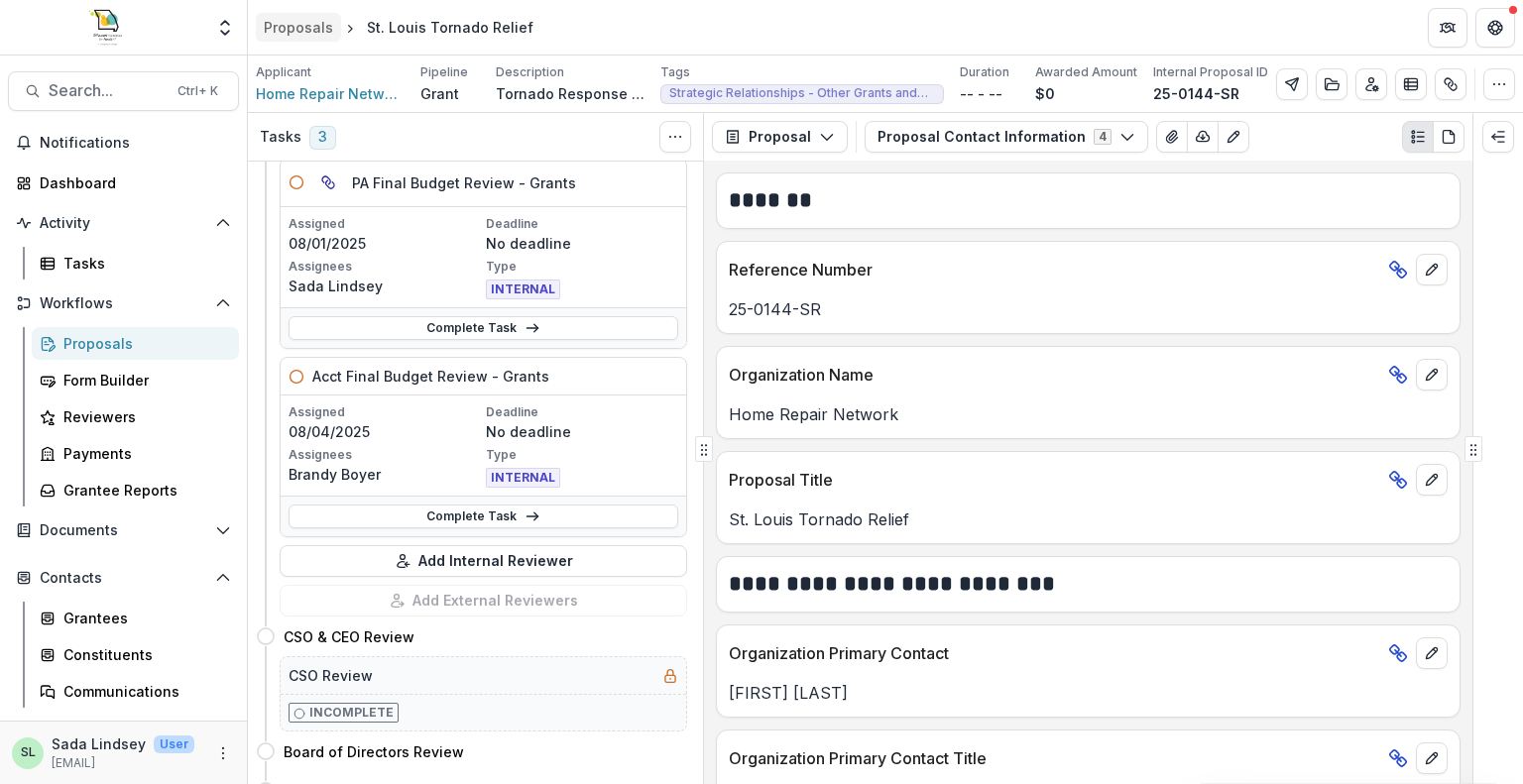 click on "Proposals" at bounding box center (298, 27) 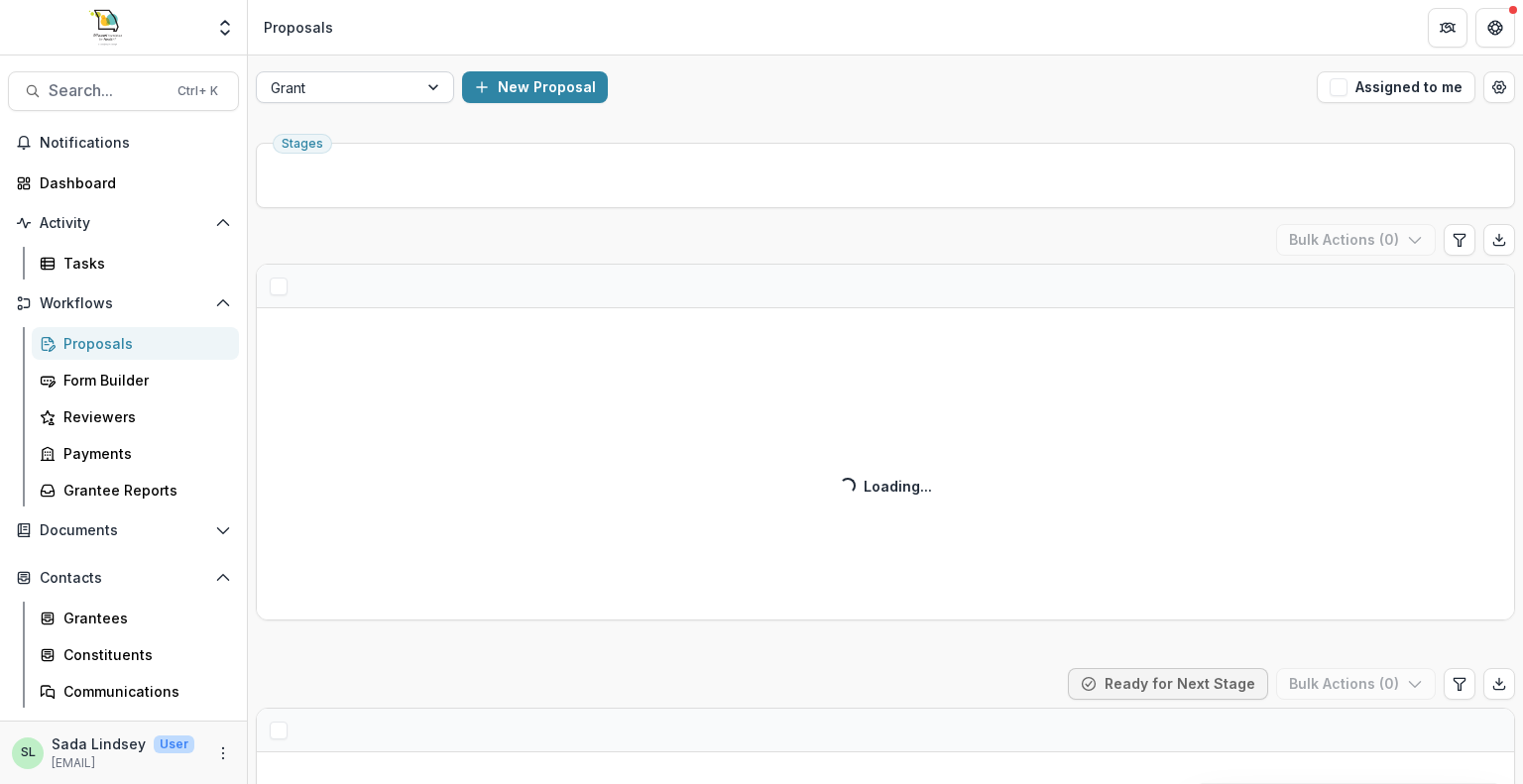 click at bounding box center [435, 87] 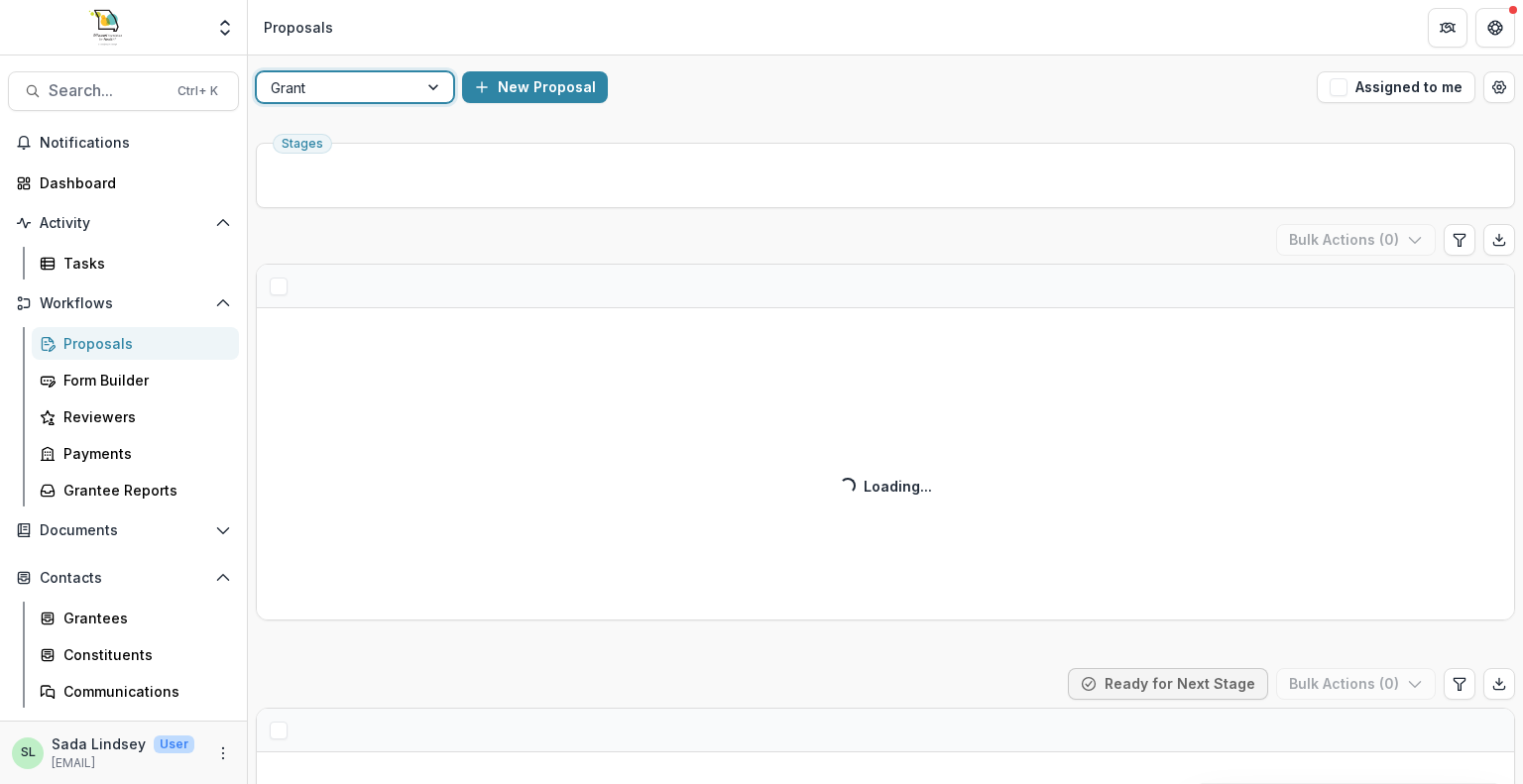 click on "Contracted Services" at bounding box center (762, 867) 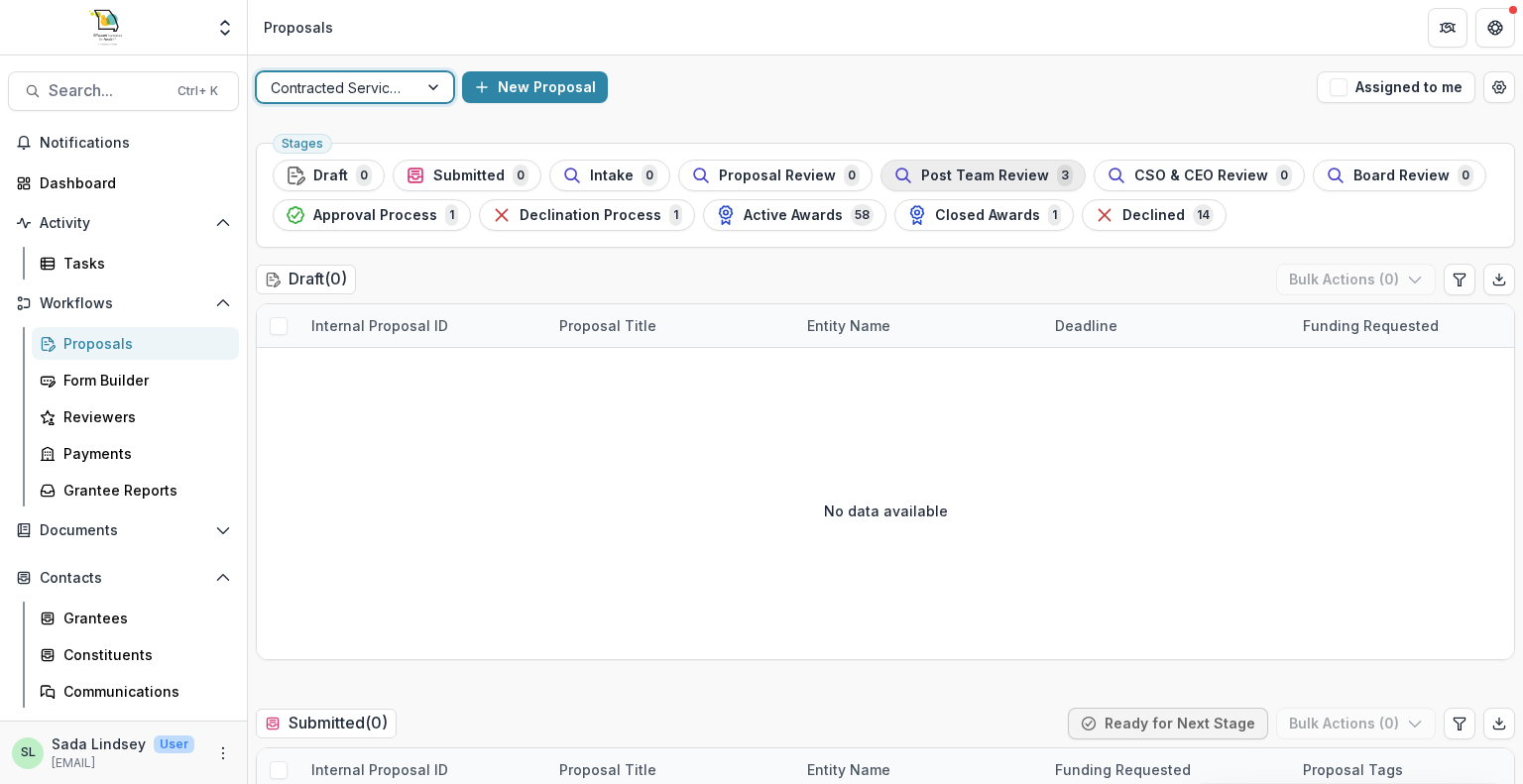click on "Post Team Review" at bounding box center (985, 175) 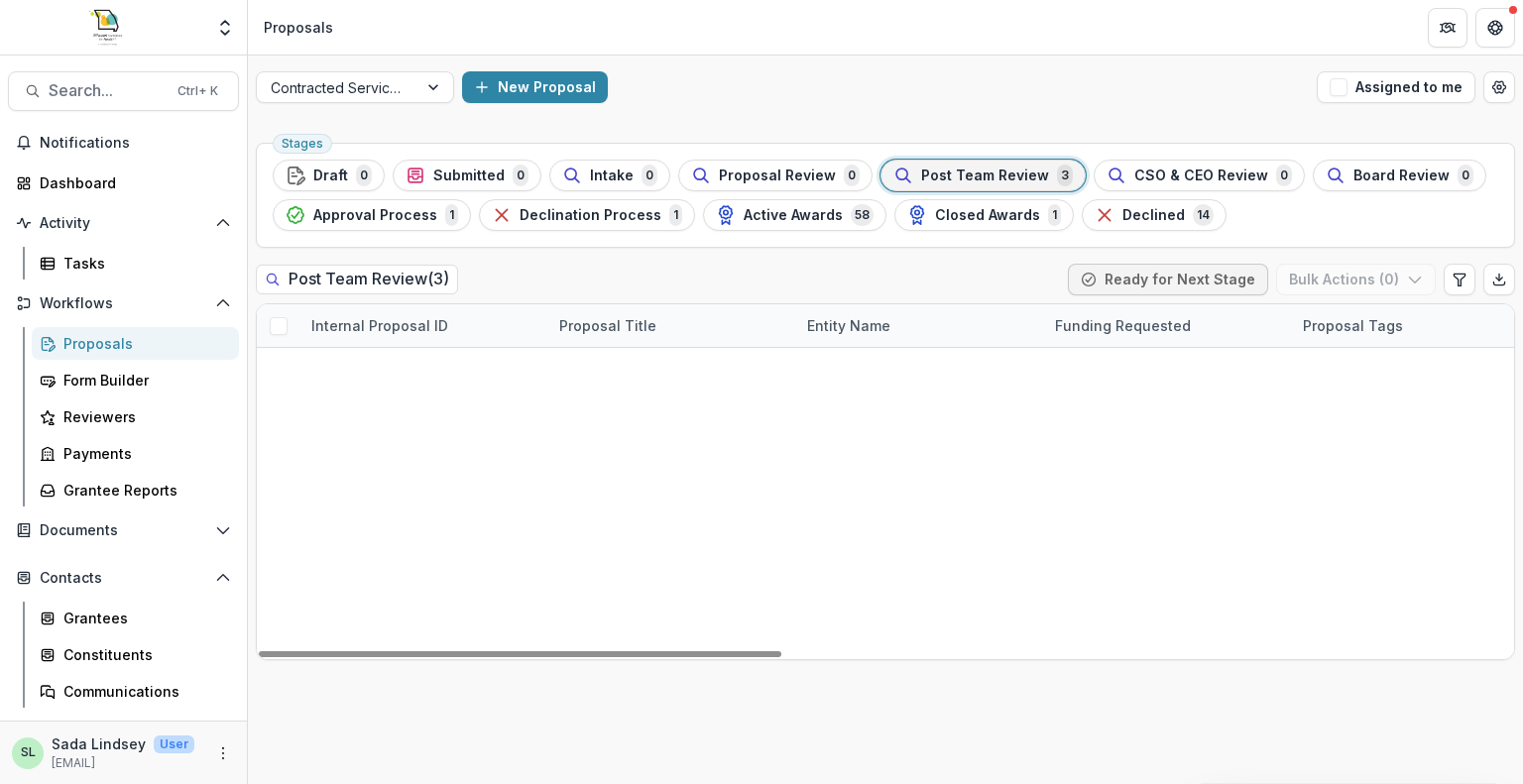 click on "Community Care Rural Cohort" at bounding box center [661, 411] 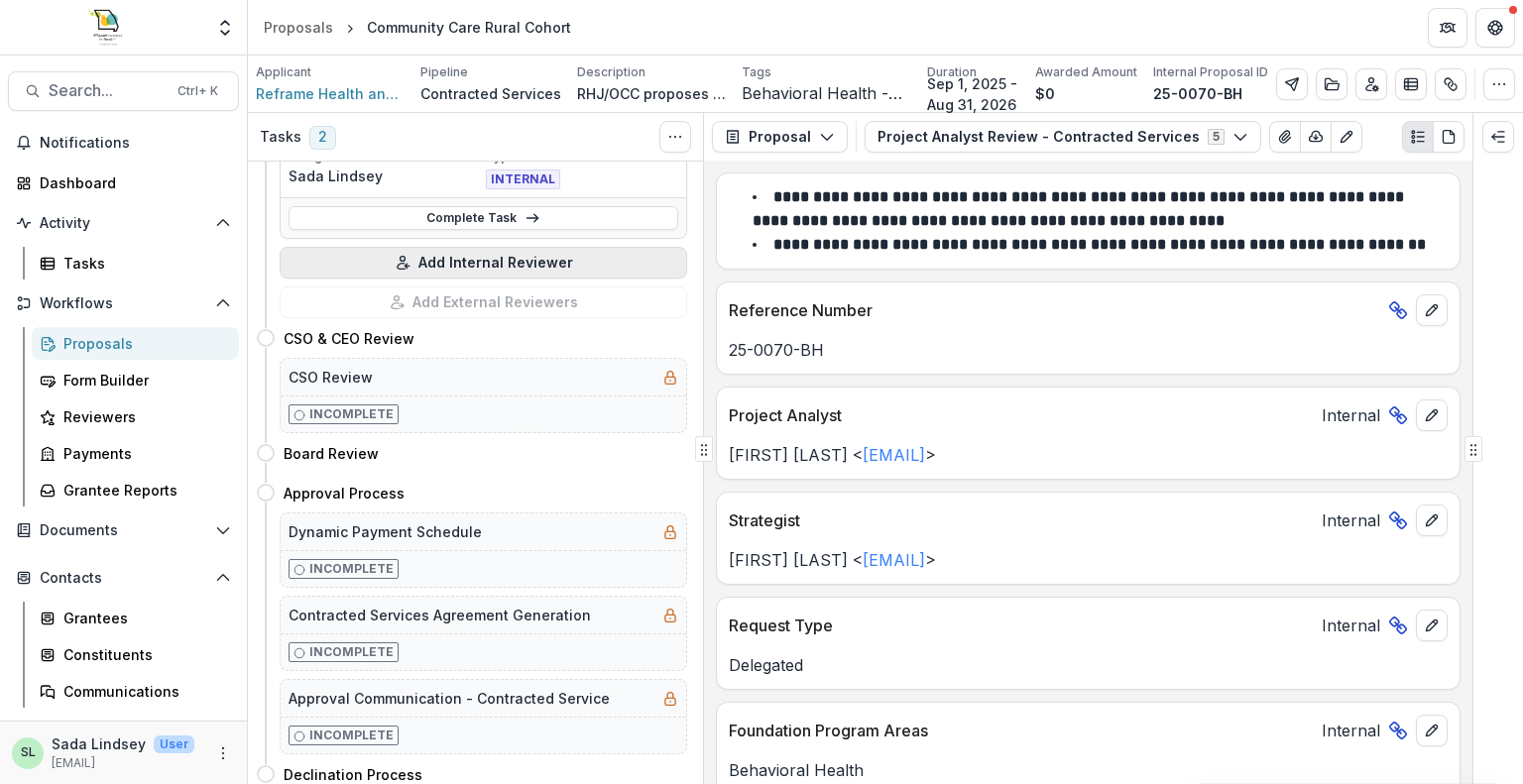 scroll, scrollTop: 0, scrollLeft: 0, axis: both 